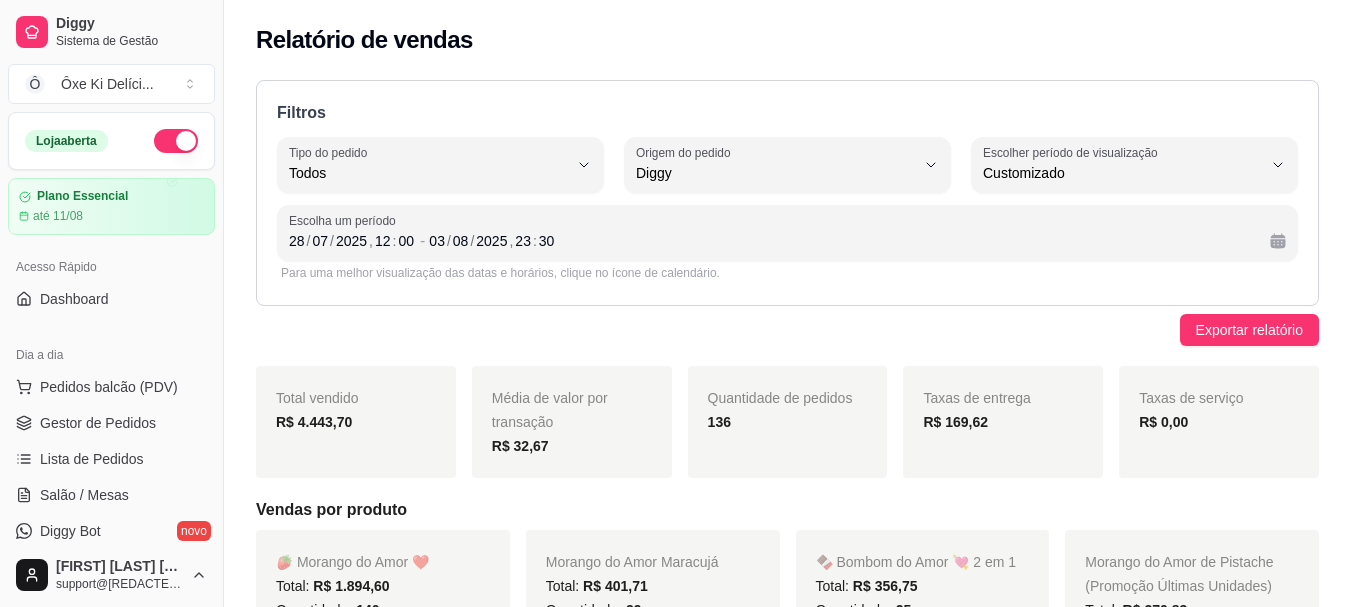 select on "ALL" 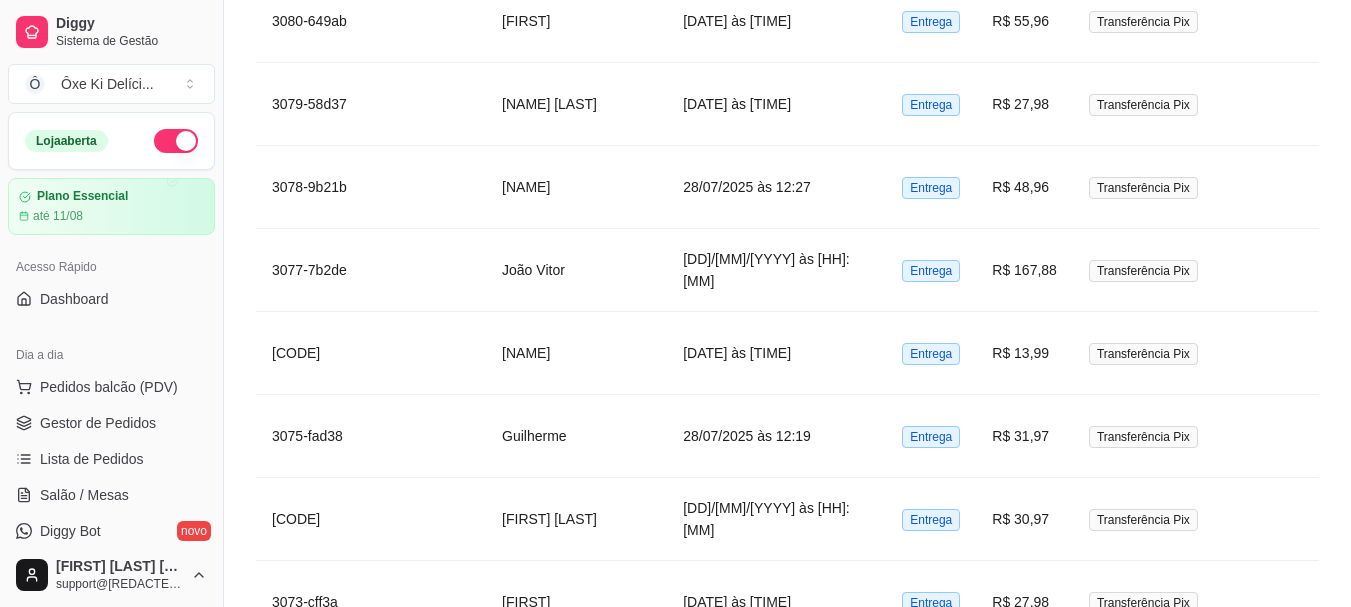 scroll, scrollTop: 301, scrollLeft: 0, axis: vertical 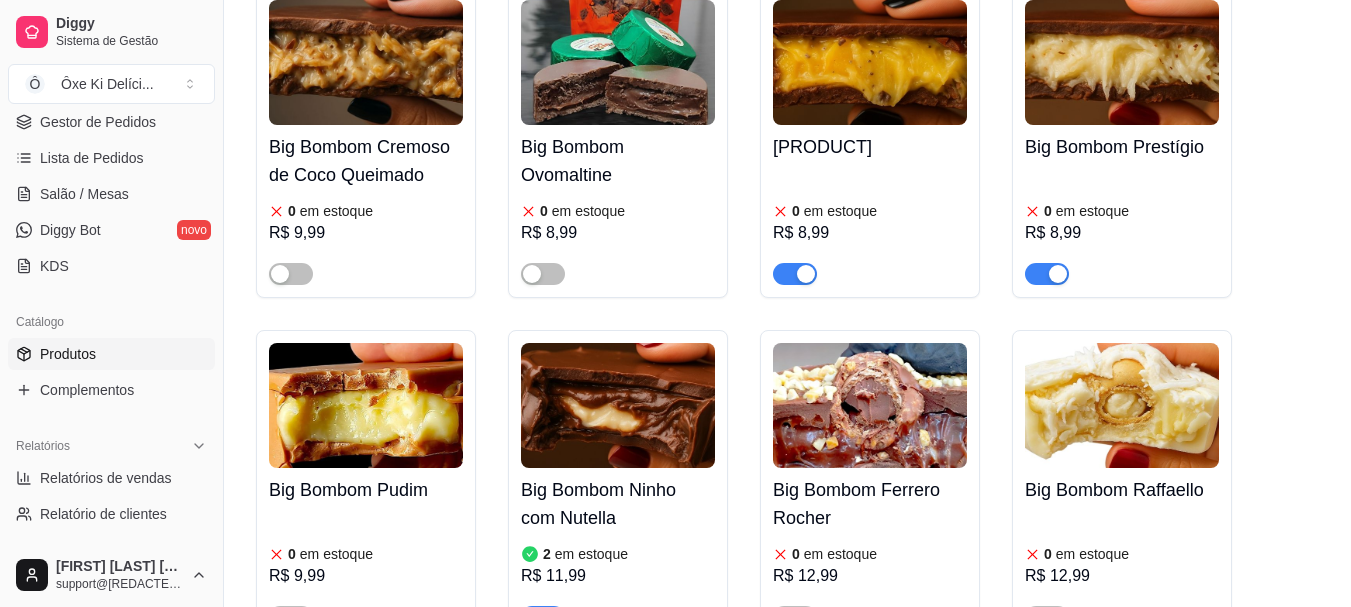 click on "Big Bombom Prestígio" at bounding box center (1122, 147) 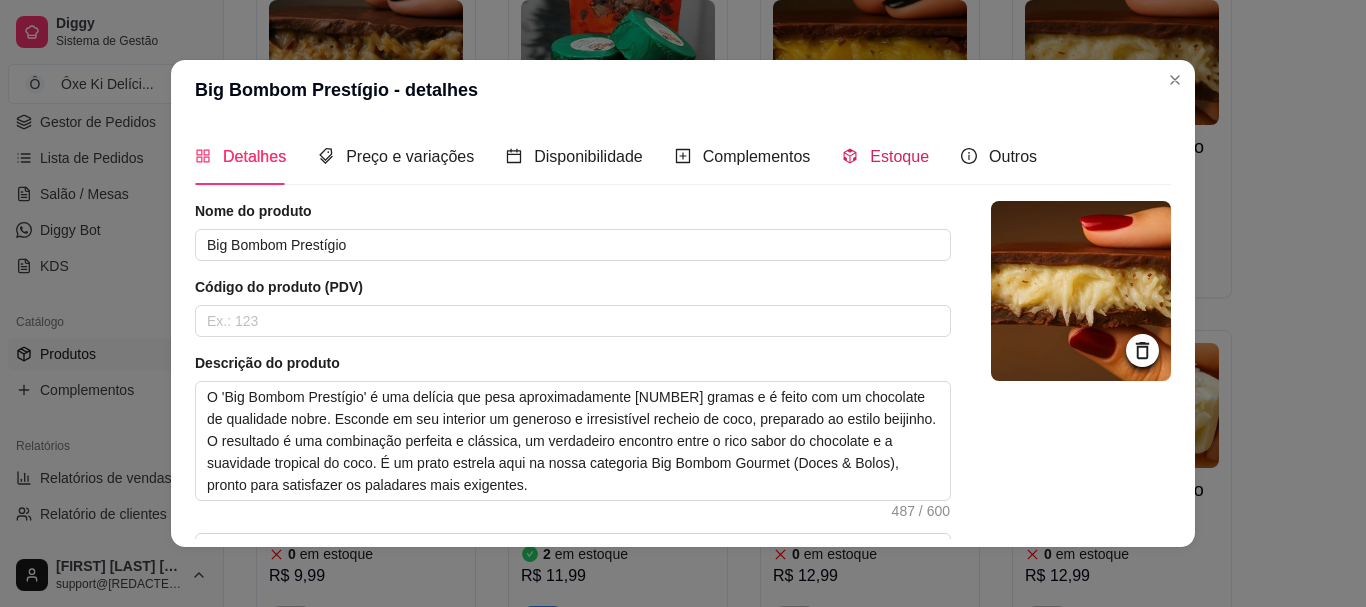 click on "Estoque" at bounding box center (899, 156) 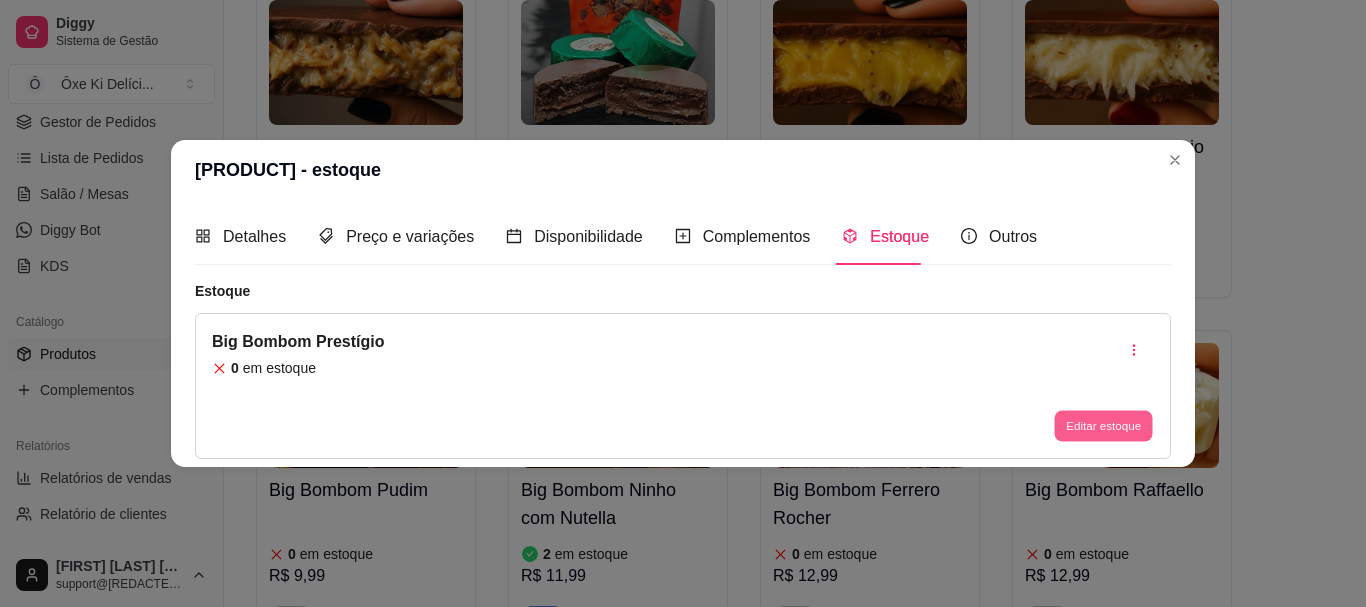 click on "Editar estoque" at bounding box center (1103, 426) 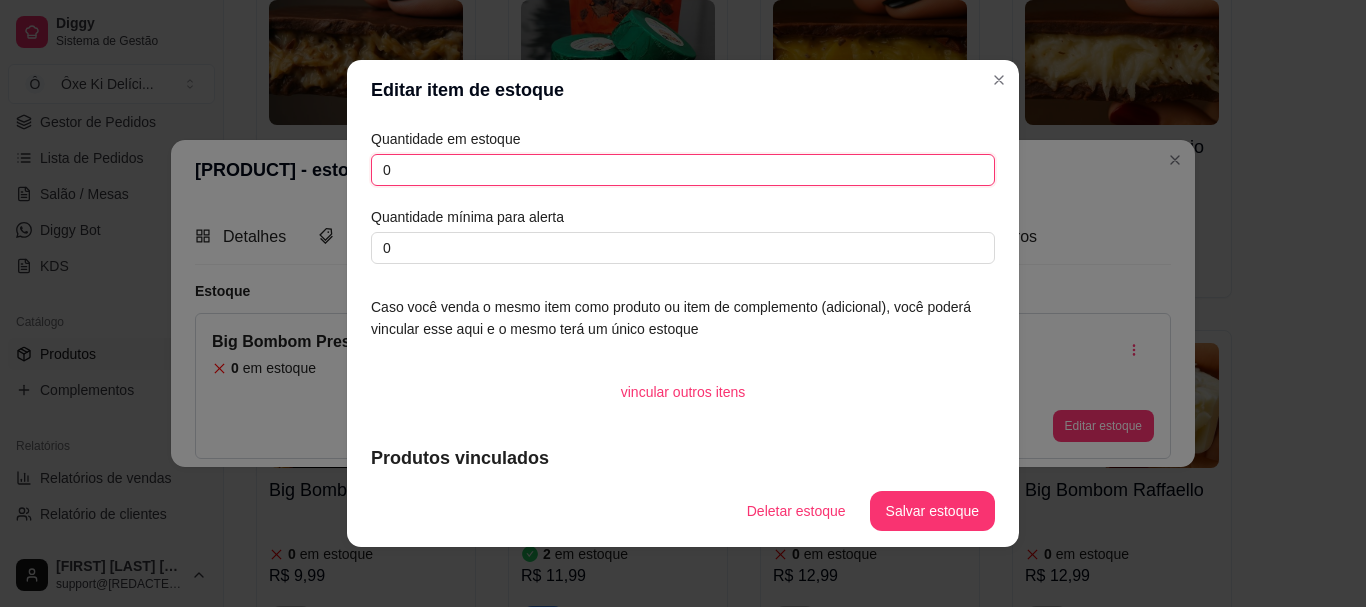 click on "0" at bounding box center (683, 170) 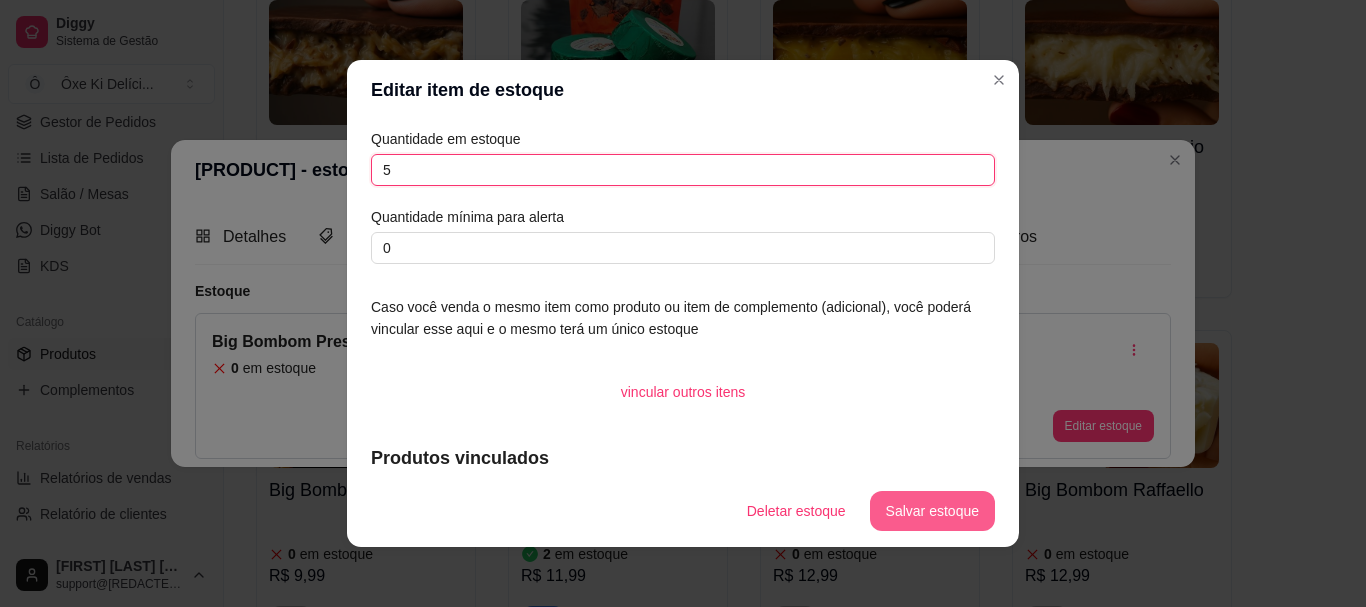 type on "5" 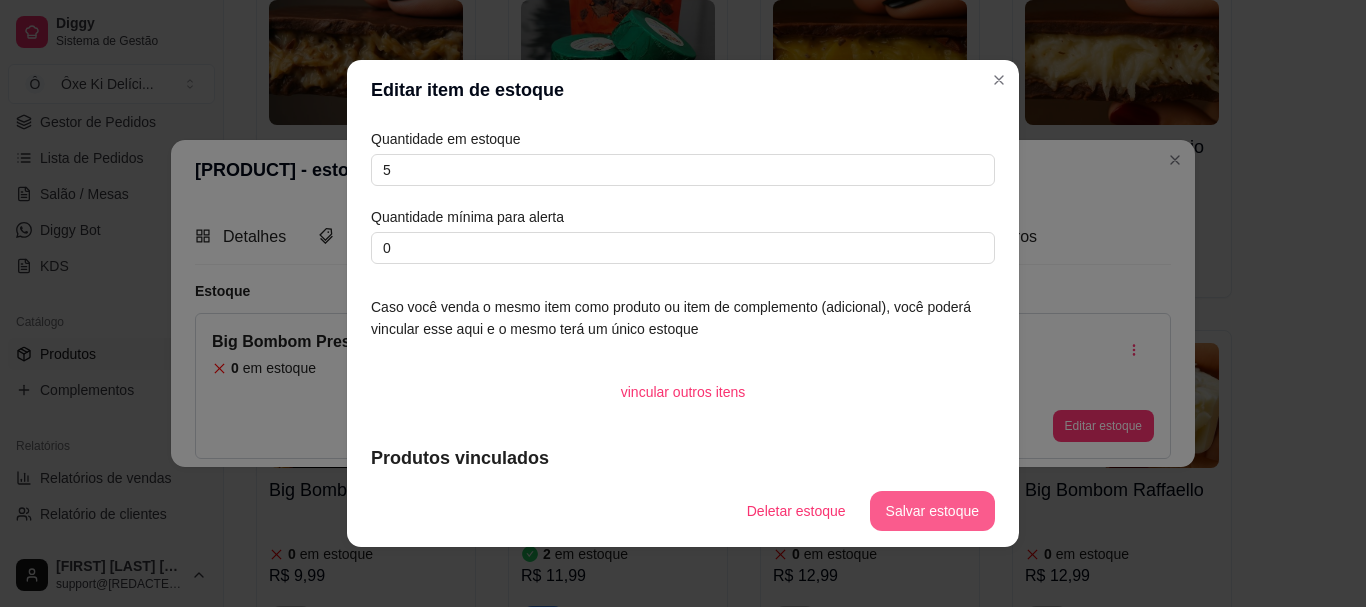 click on "Salvar estoque" at bounding box center (932, 511) 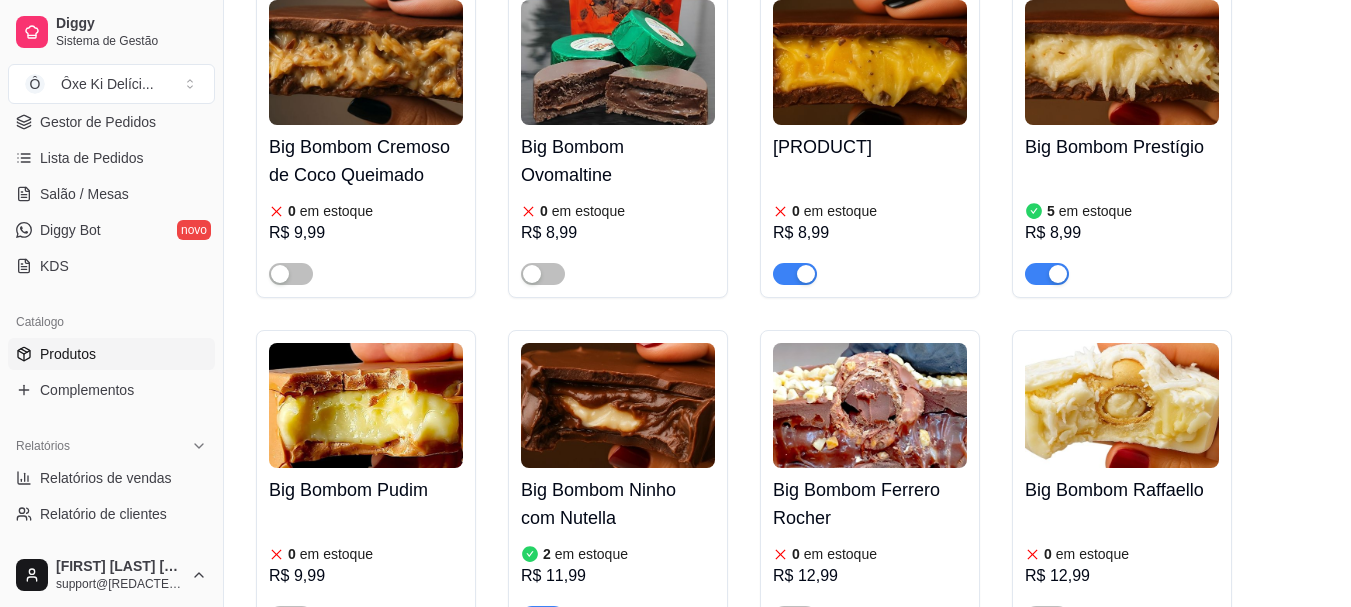 click on "Big Bombom Ninho com Nutella" at bounding box center (618, 504) 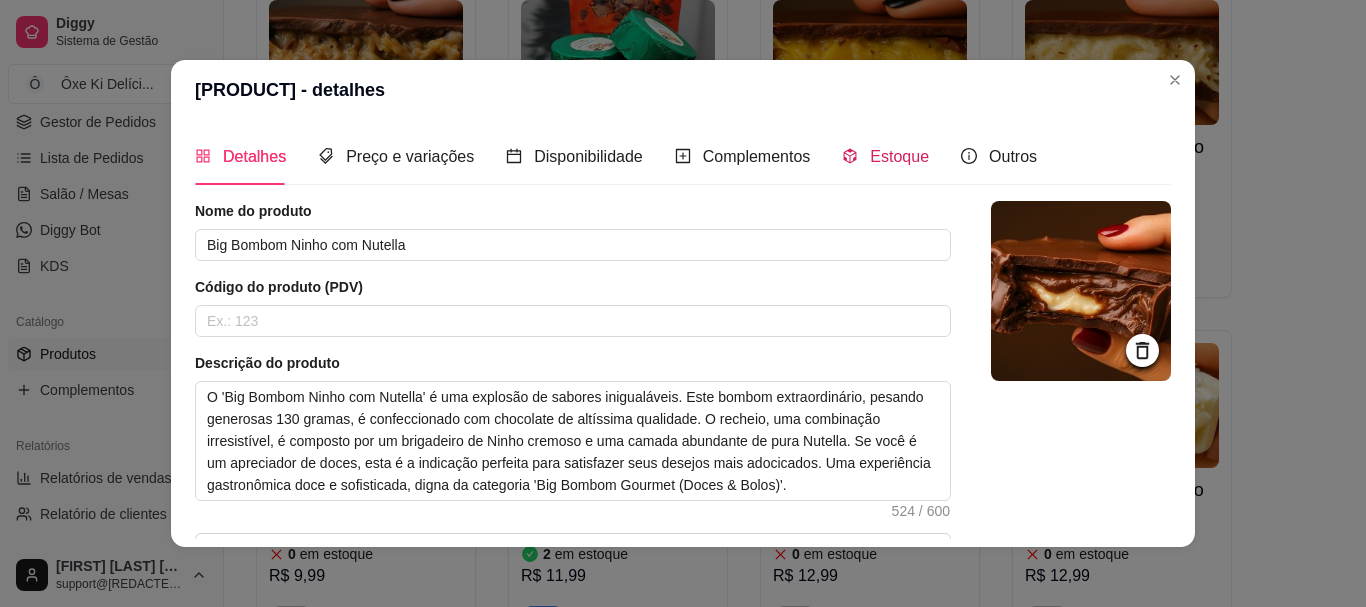 click on "Estoque" at bounding box center (899, 156) 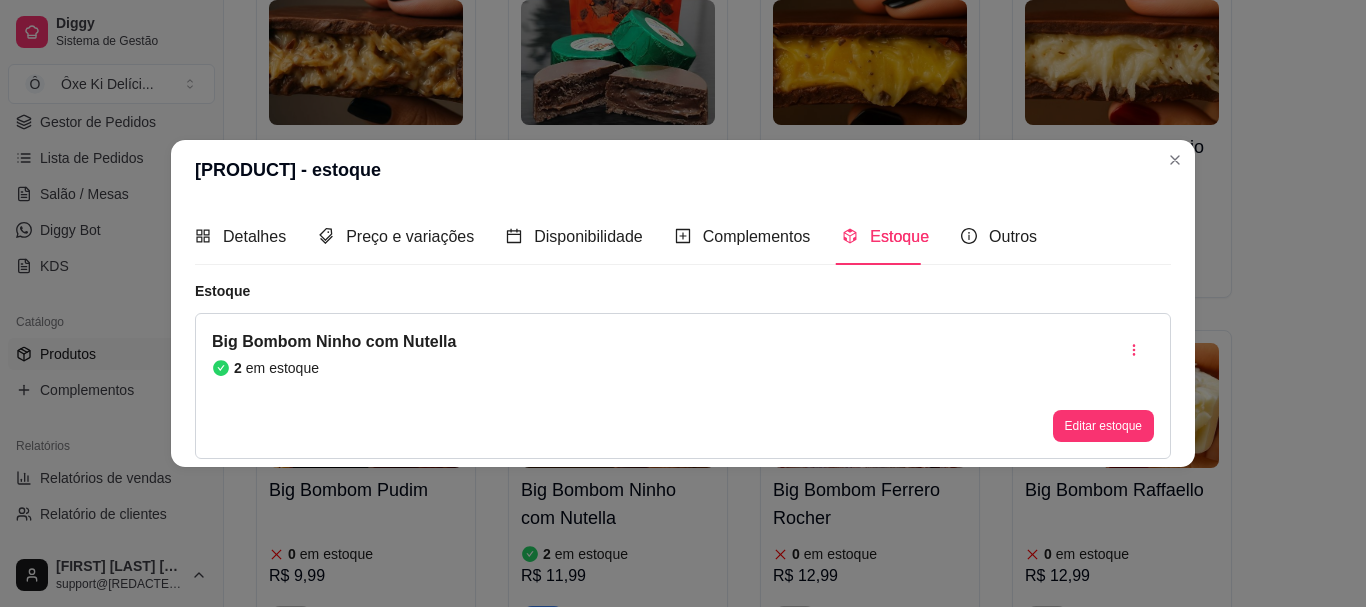 type 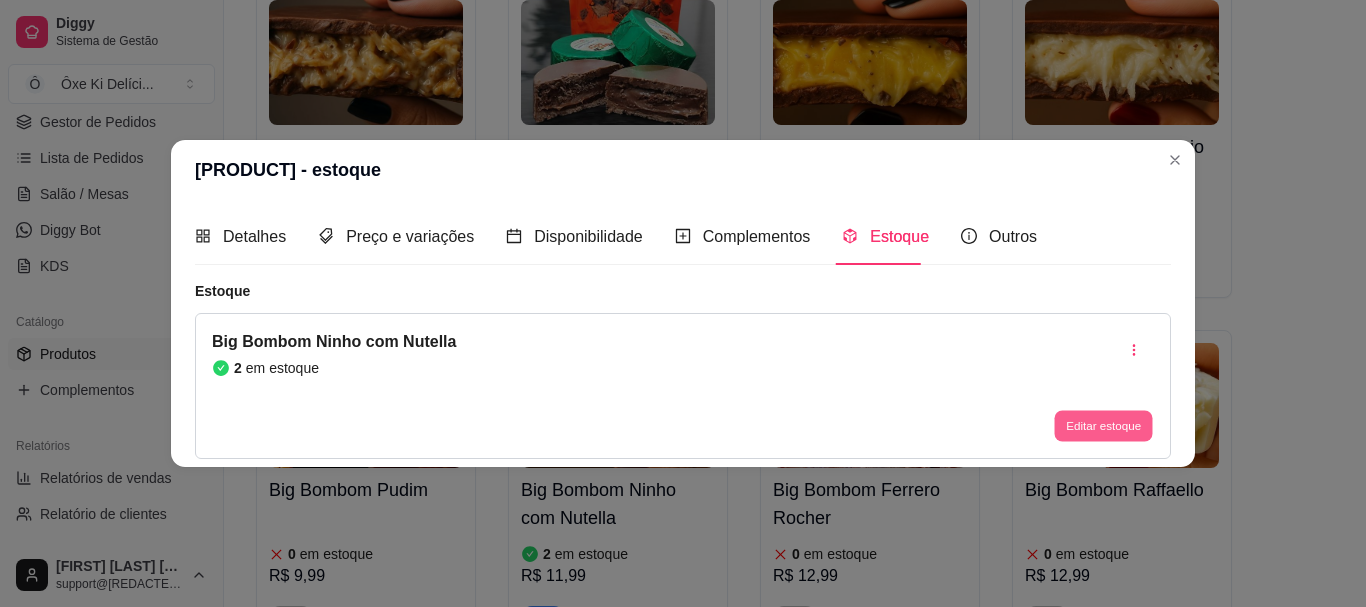click on "Editar estoque" at bounding box center (1103, 426) 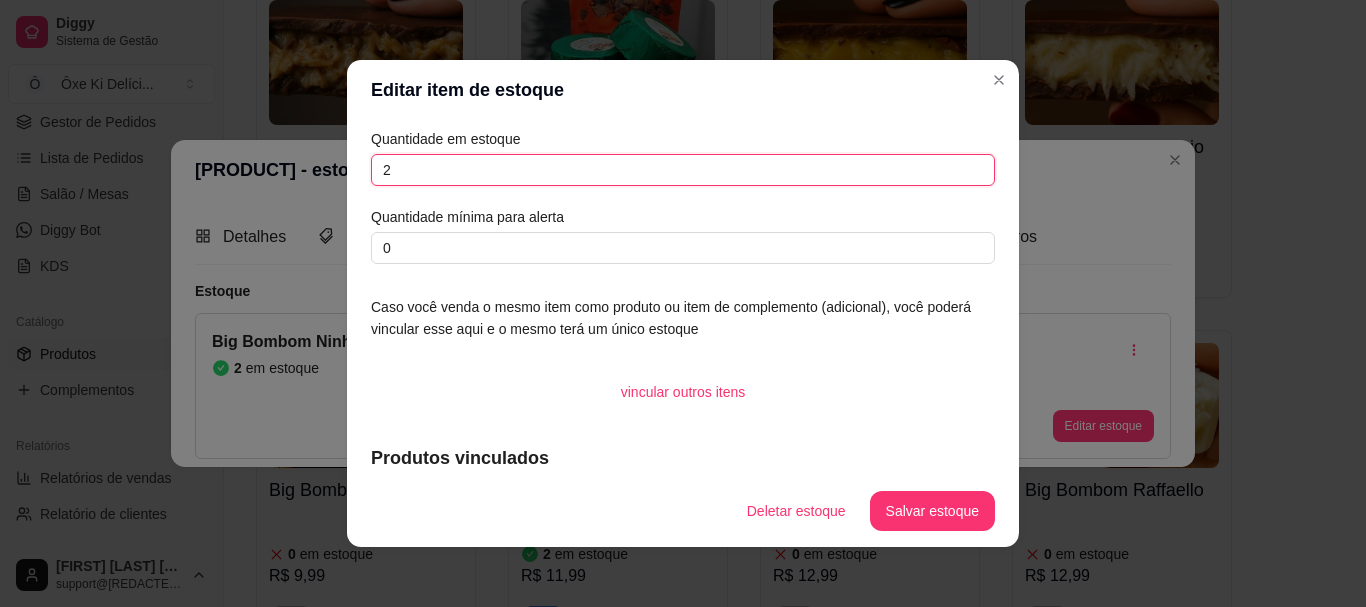 click on "2" at bounding box center (683, 170) 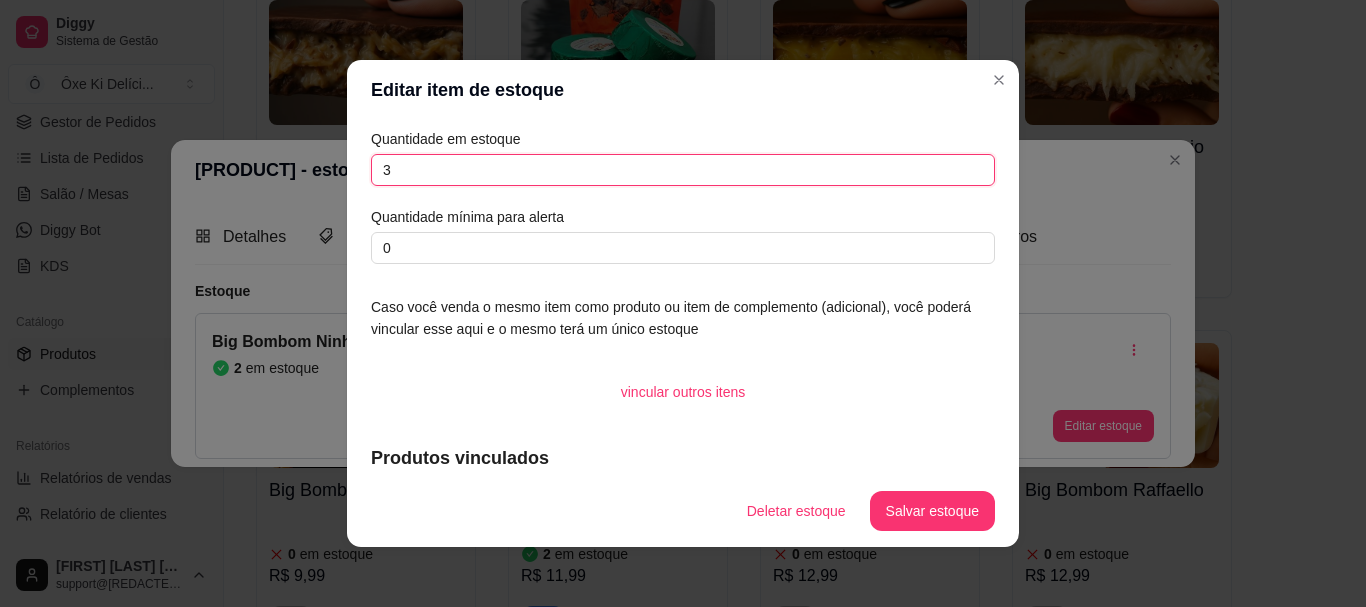 type on "3" 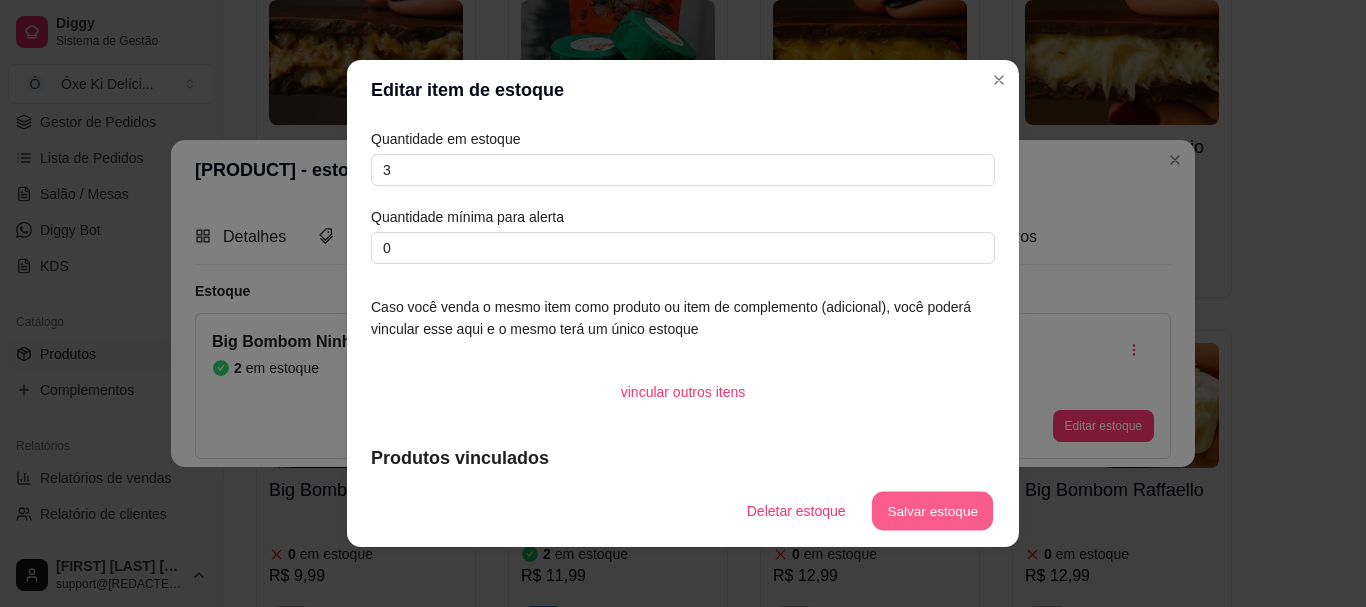 click on "Salvar estoque" at bounding box center (932, 511) 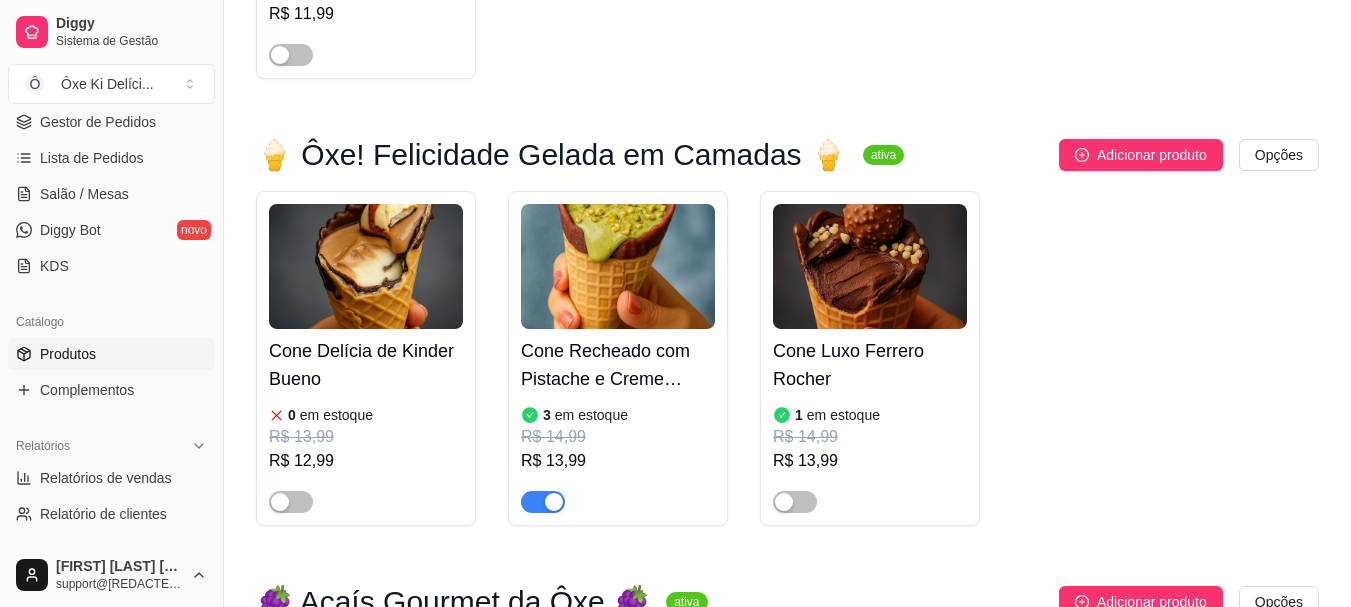 scroll, scrollTop: 4866, scrollLeft: 0, axis: vertical 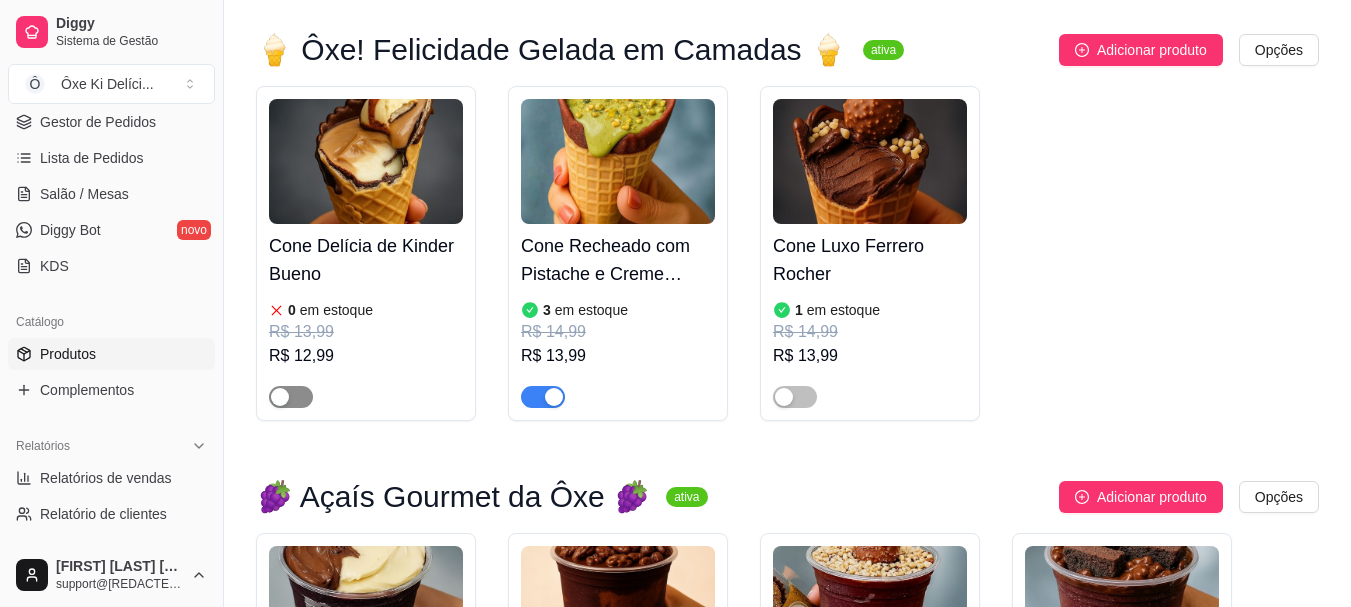 click at bounding box center [291, 397] 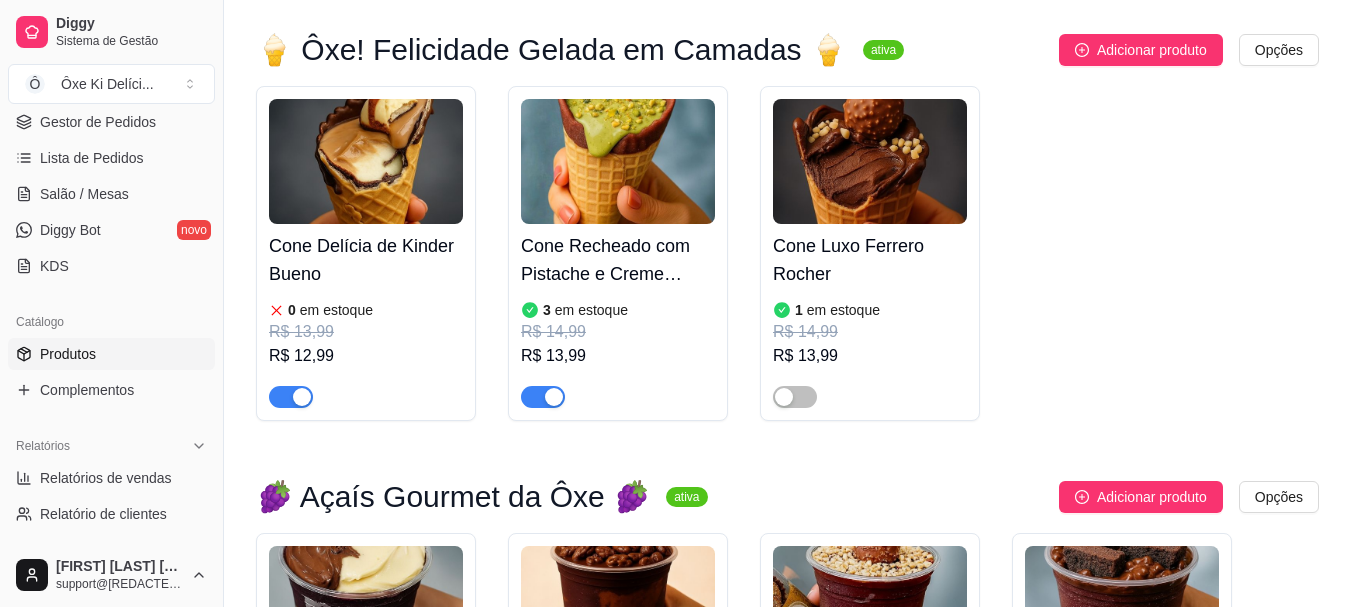 click on "Cone Delícia de Kinder Bueno" at bounding box center [366, 260] 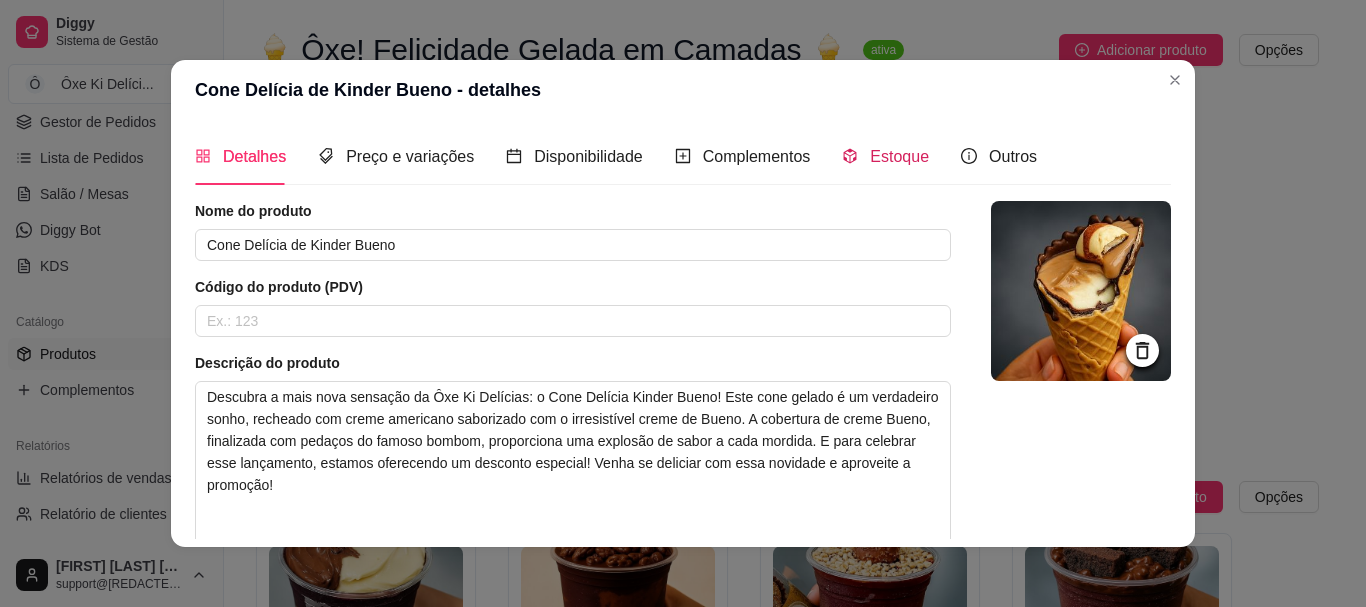 click on "Estoque" at bounding box center [899, 156] 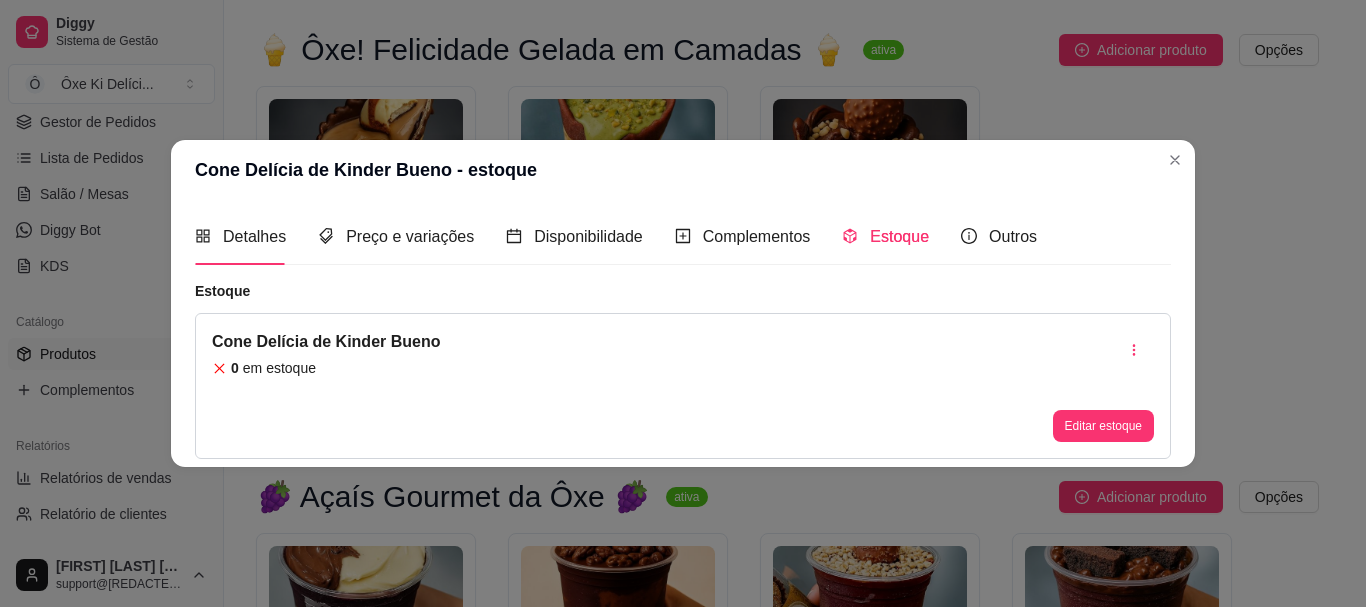 type 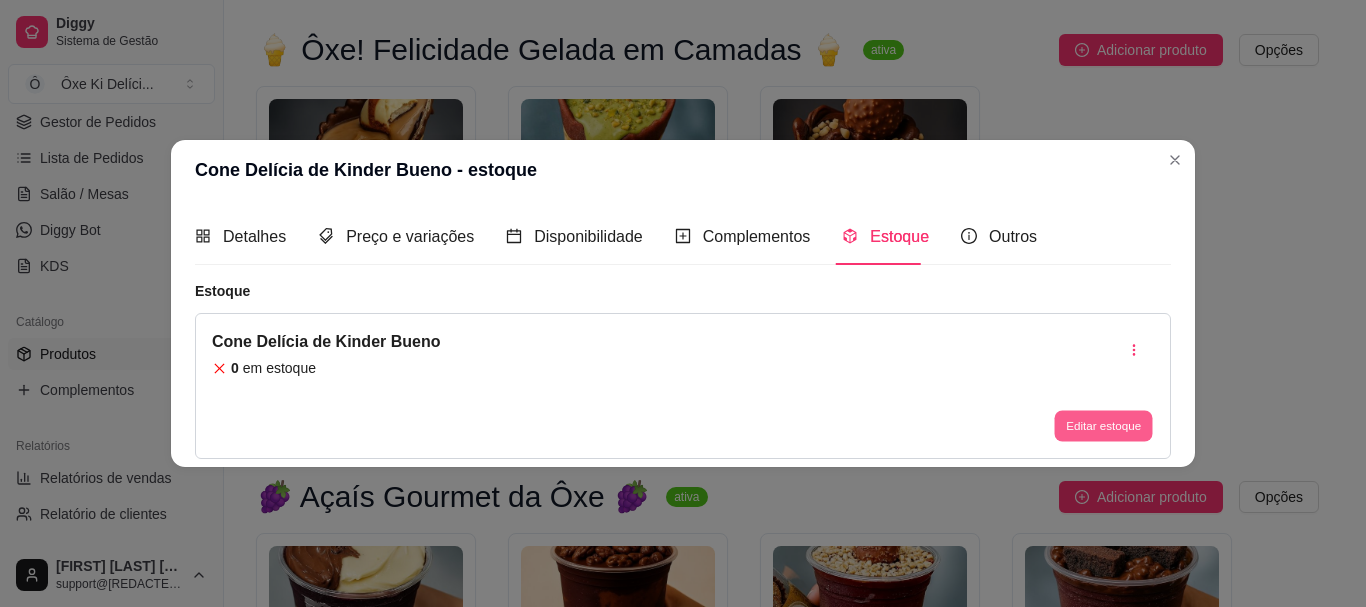 click on "Editar estoque" at bounding box center [1103, 426] 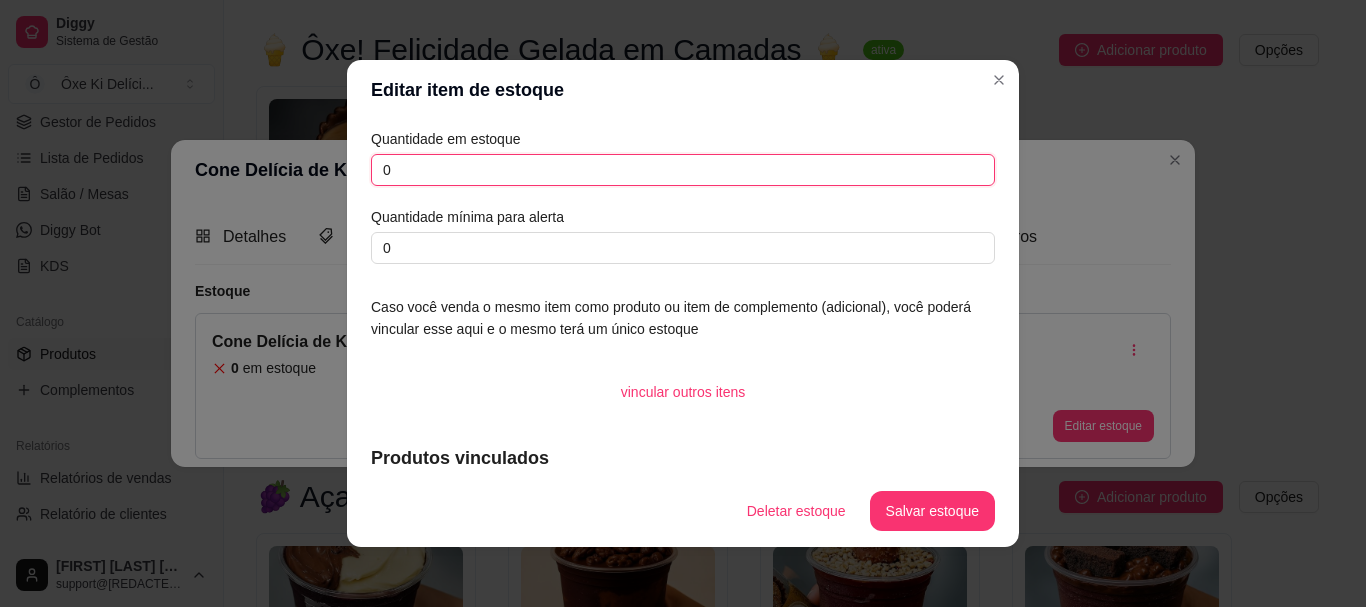 click on "0" at bounding box center [683, 170] 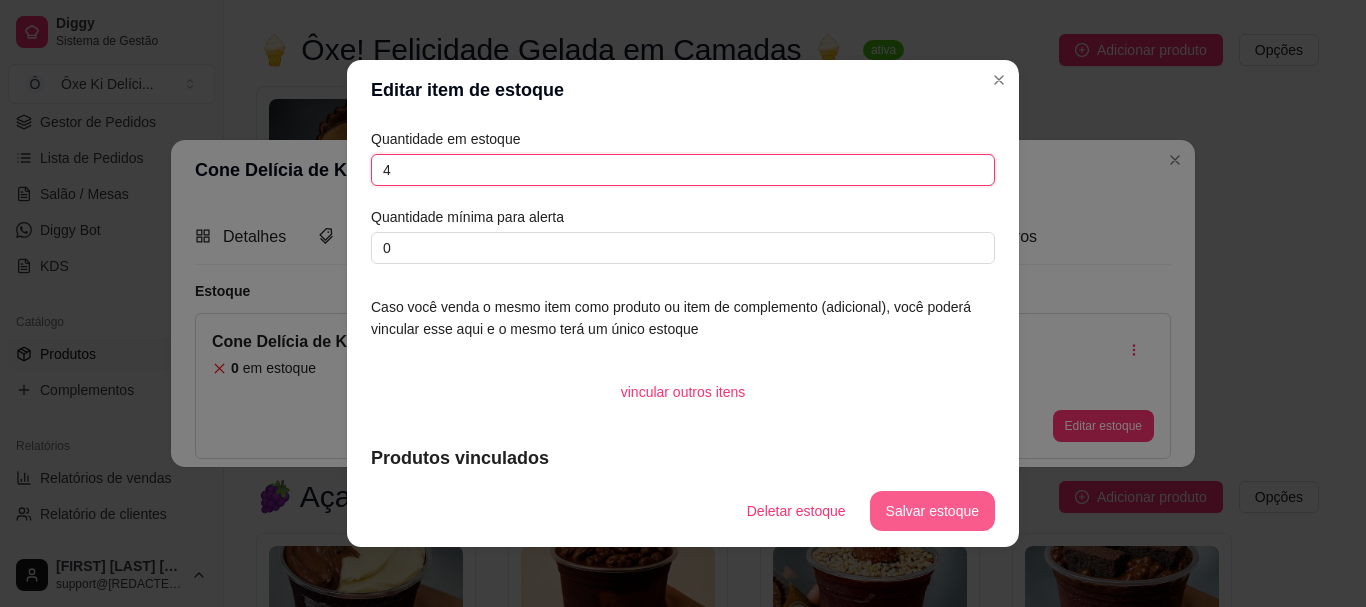 type on "4" 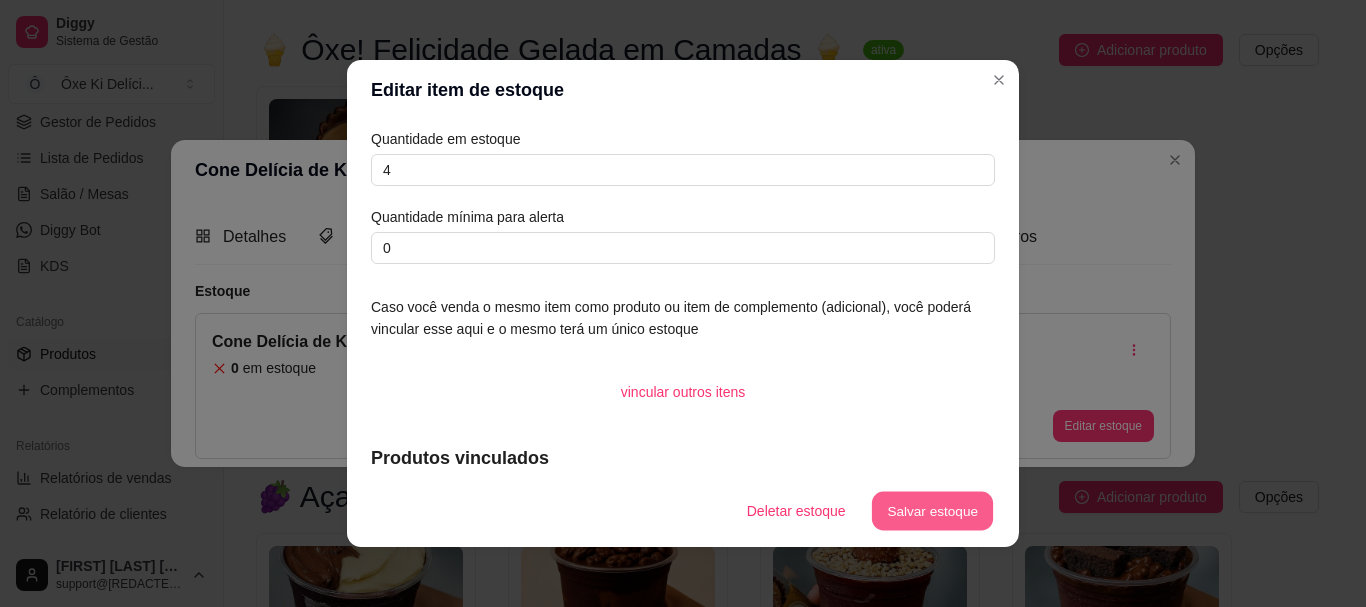 click on "Salvar estoque" at bounding box center (932, 511) 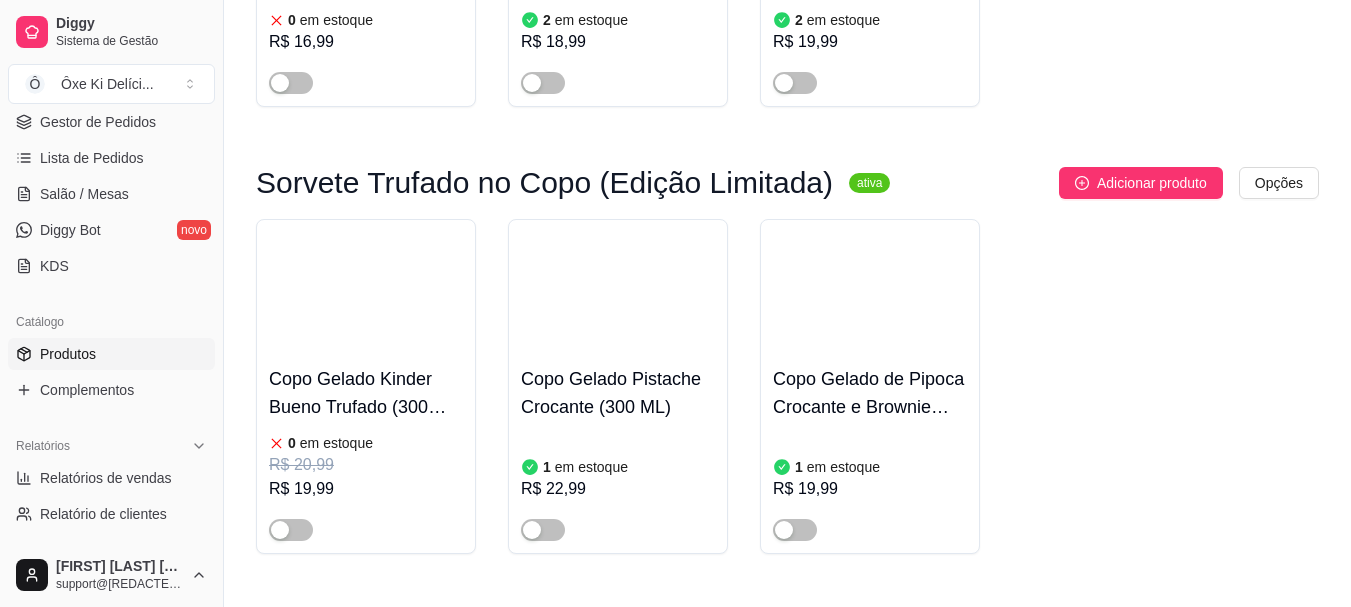 scroll, scrollTop: 1715, scrollLeft: 0, axis: vertical 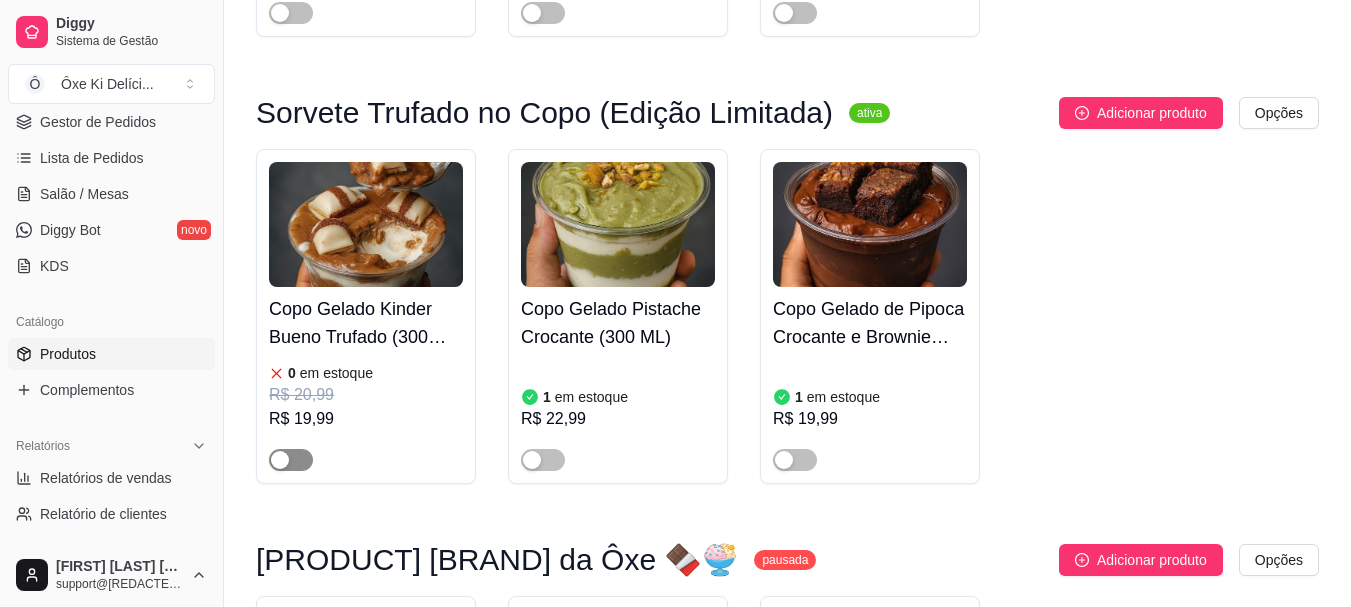 click at bounding box center (291, 460) 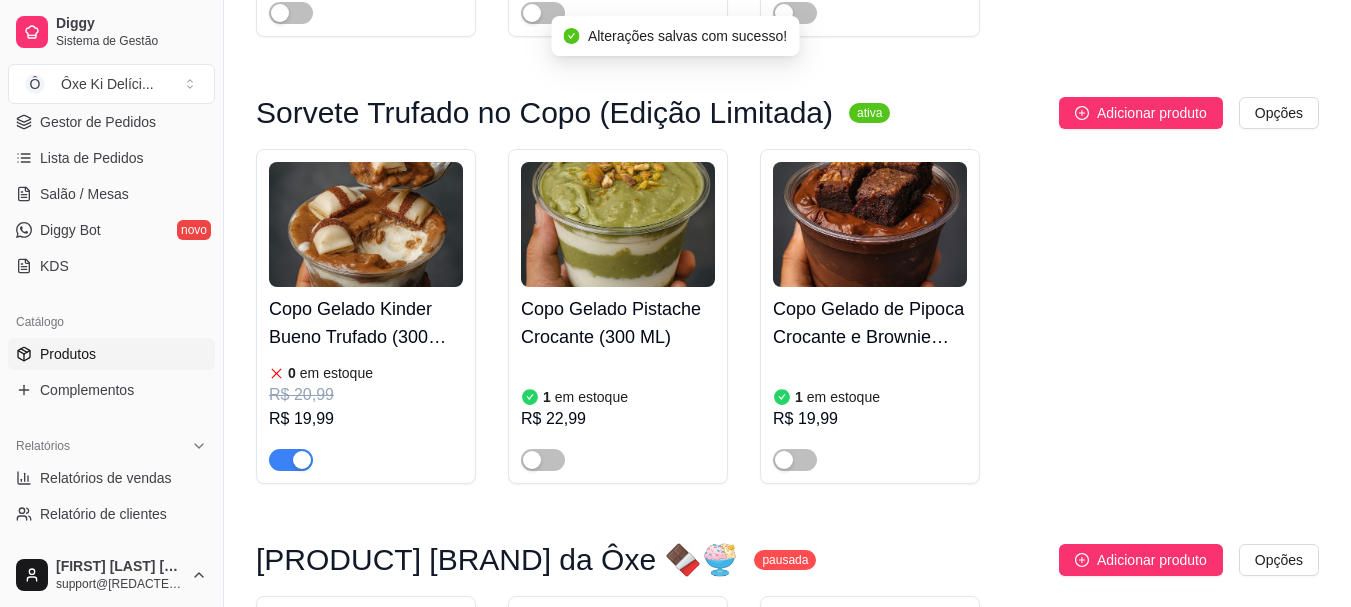 click on "Copo Gelado Kinder Bueno Trufado (300 ML)" at bounding box center (366, 323) 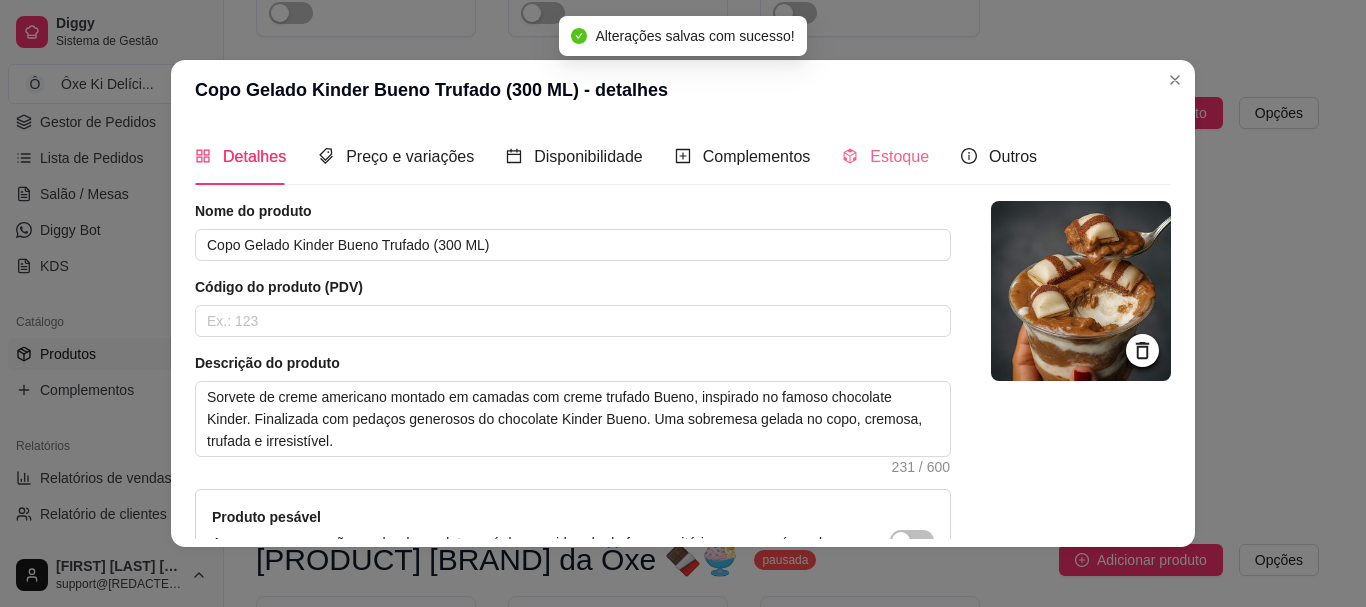 click on "Estoque" at bounding box center (885, 156) 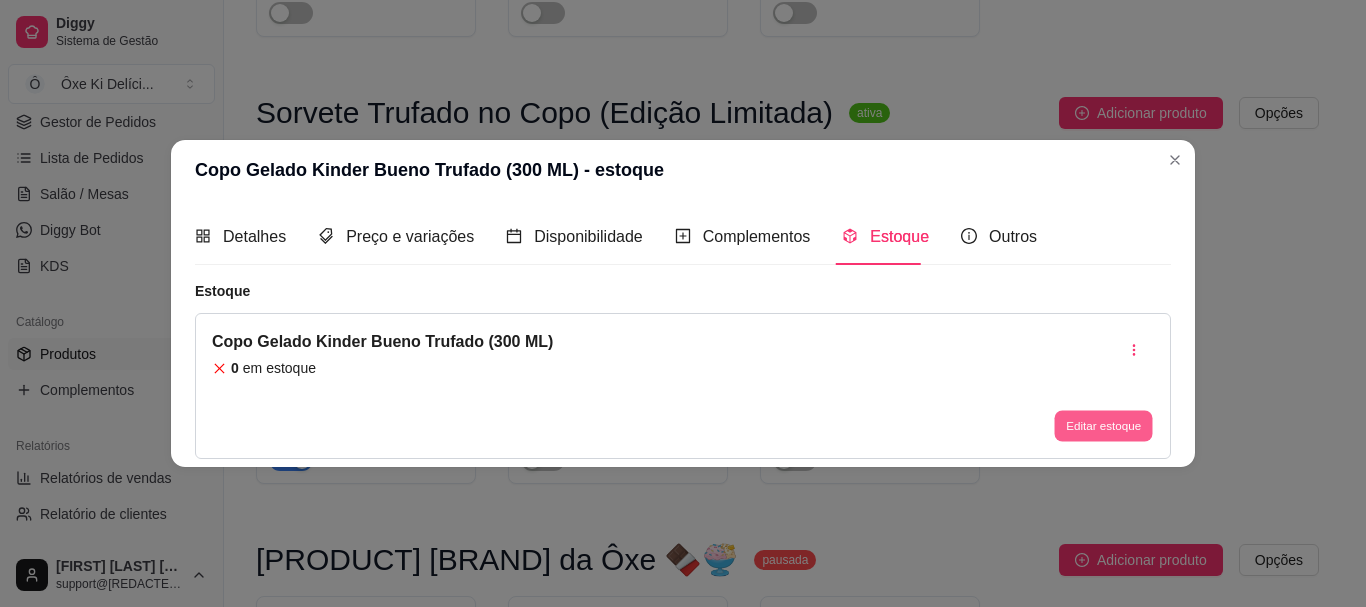 click on "Editar estoque" at bounding box center [1103, 426] 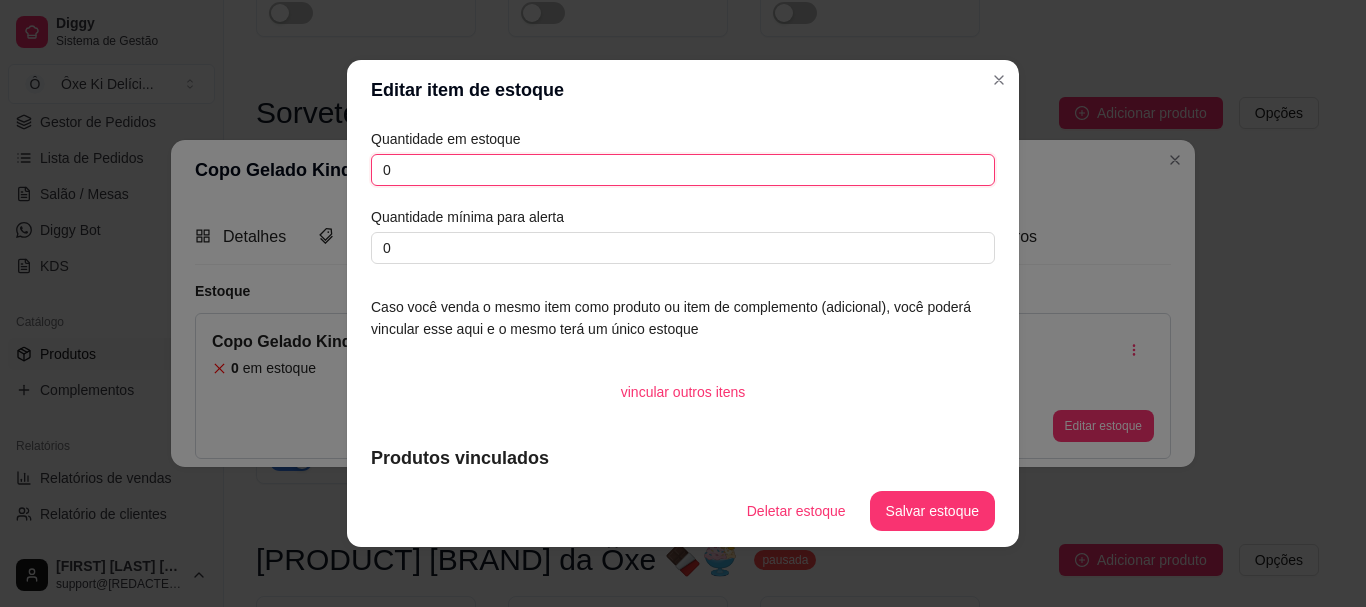 click on "0" at bounding box center [683, 170] 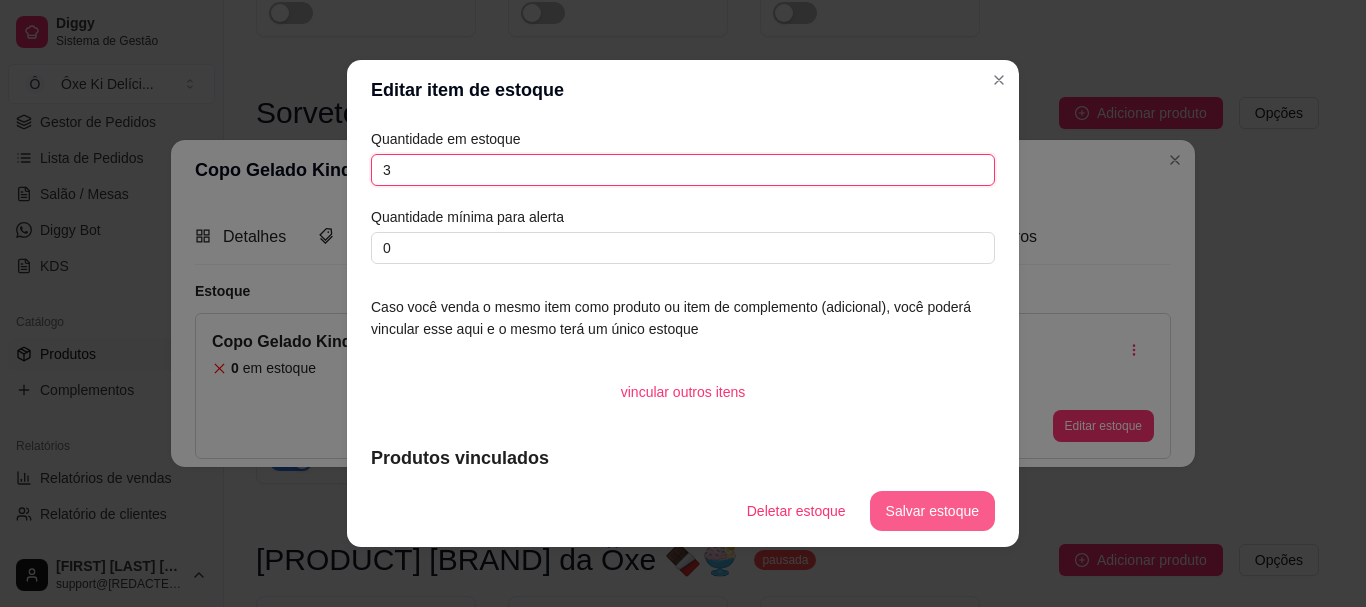 type on "3" 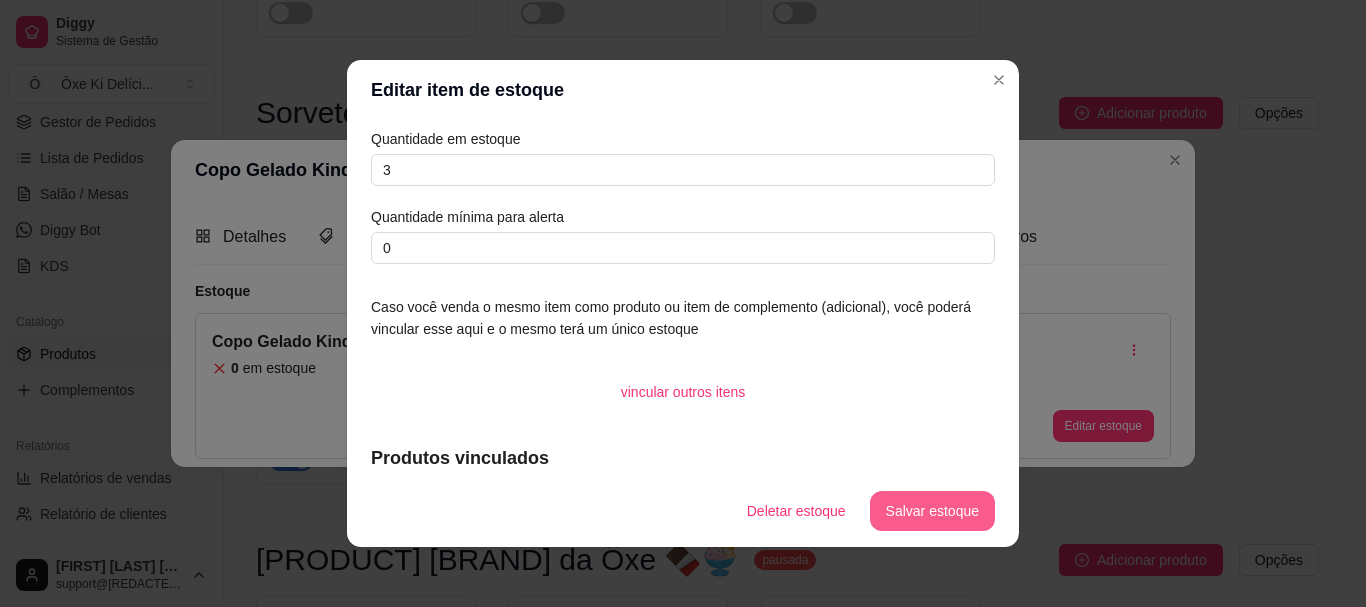 click on "Salvar estoque" at bounding box center (932, 511) 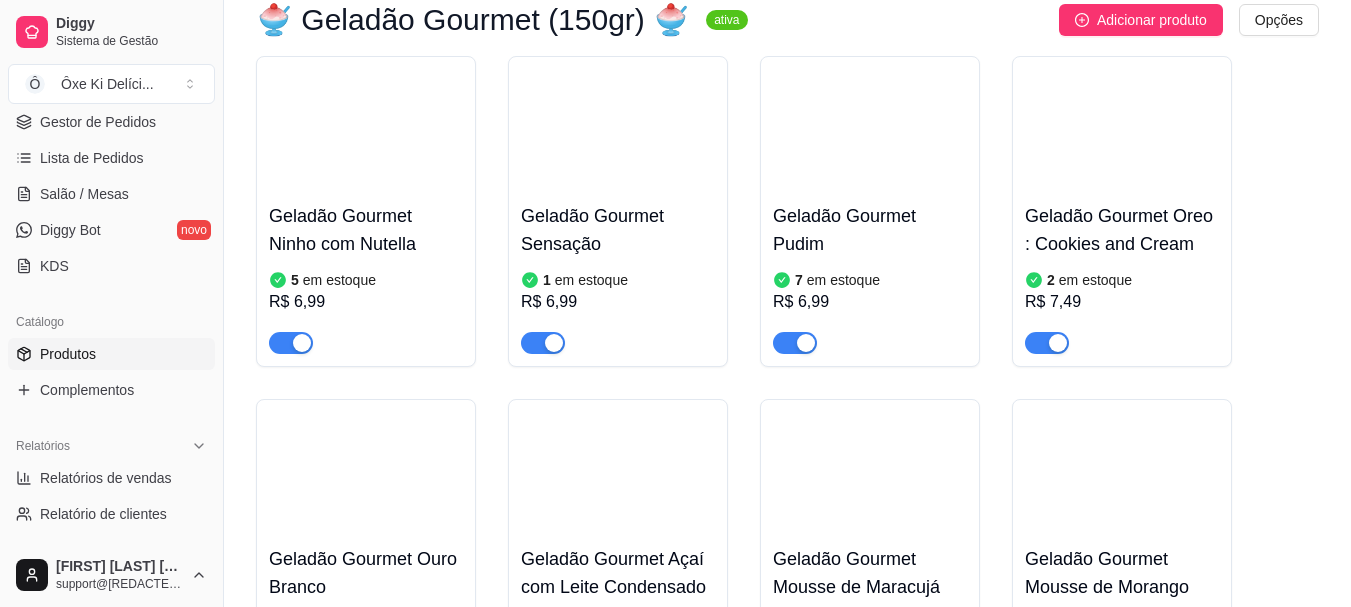 scroll, scrollTop: 2591, scrollLeft: 0, axis: vertical 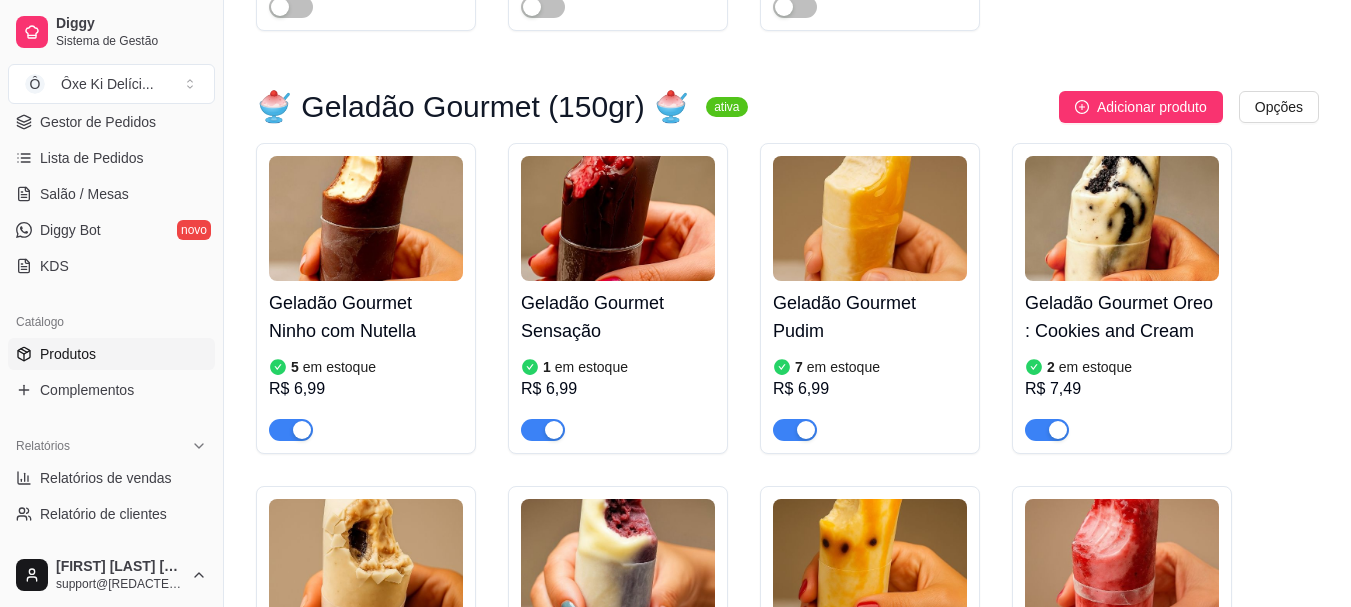 click on "Geladão Gourmet Ninho com Nutella" at bounding box center [366, 317] 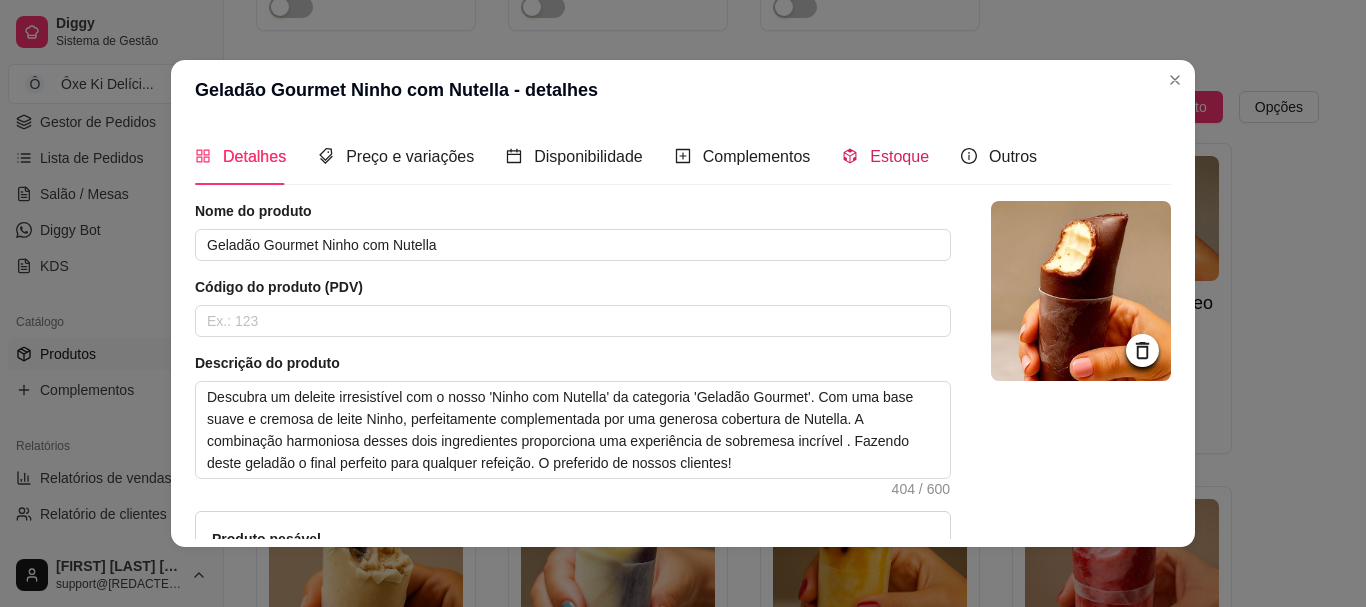 click on "Estoque" at bounding box center [899, 156] 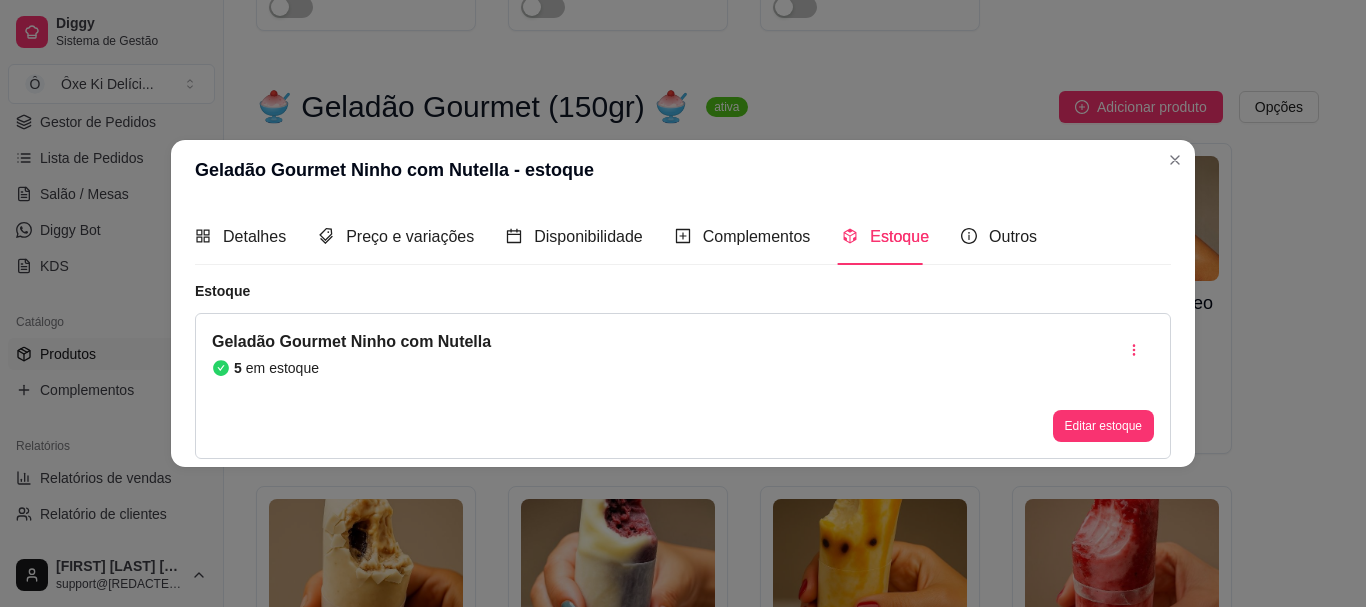 type 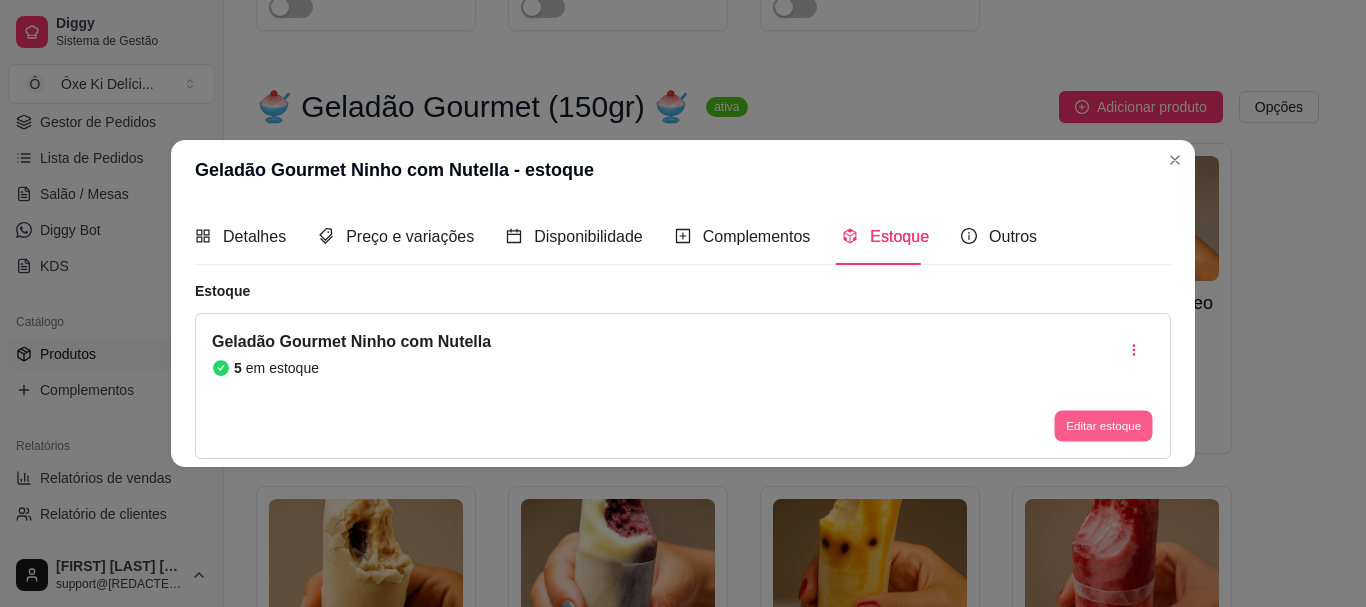 click on "Editar estoque" at bounding box center (1103, 426) 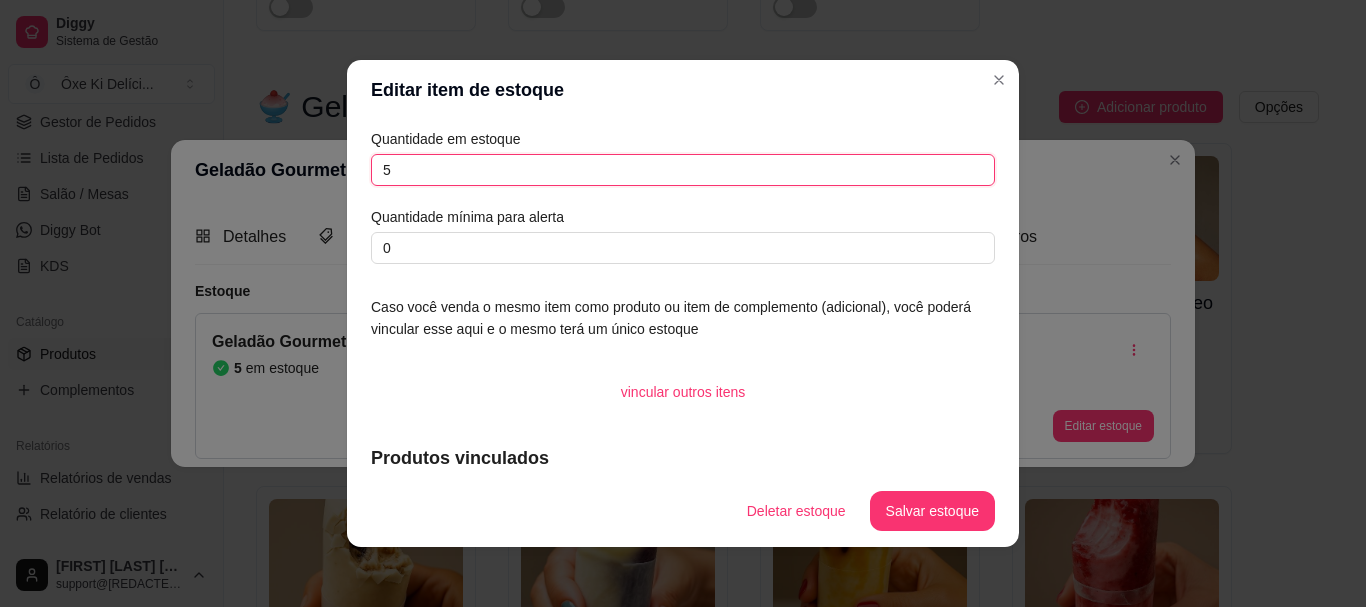 click on "5" at bounding box center (683, 170) 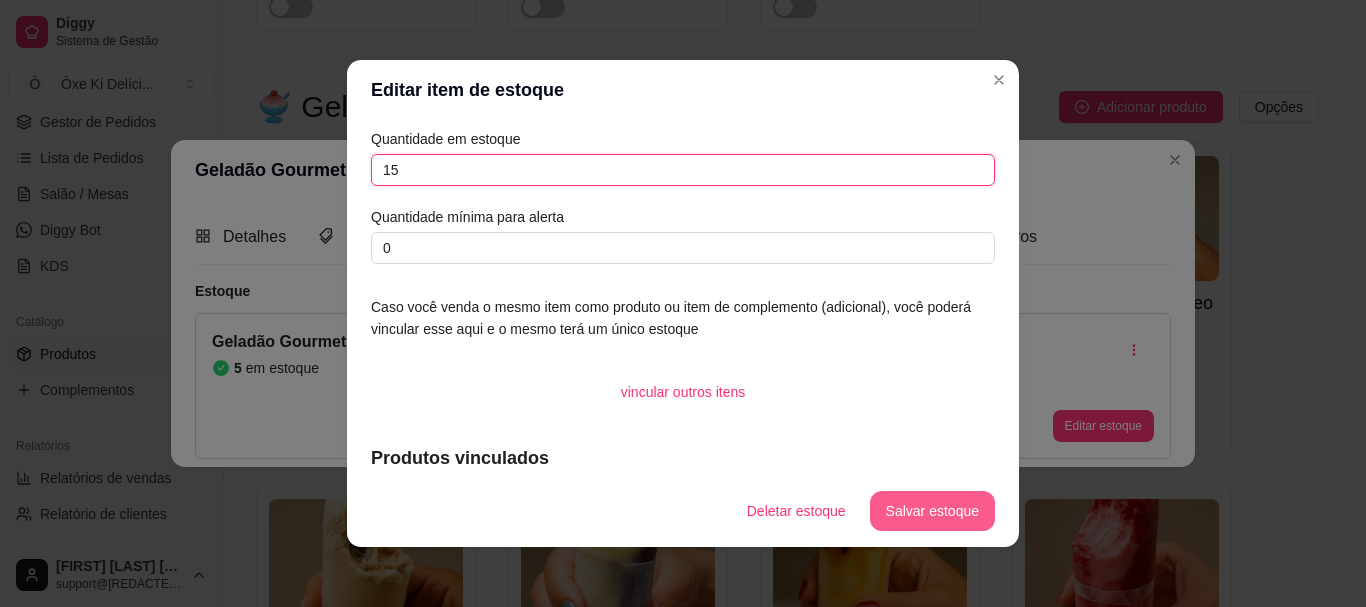 type on "15" 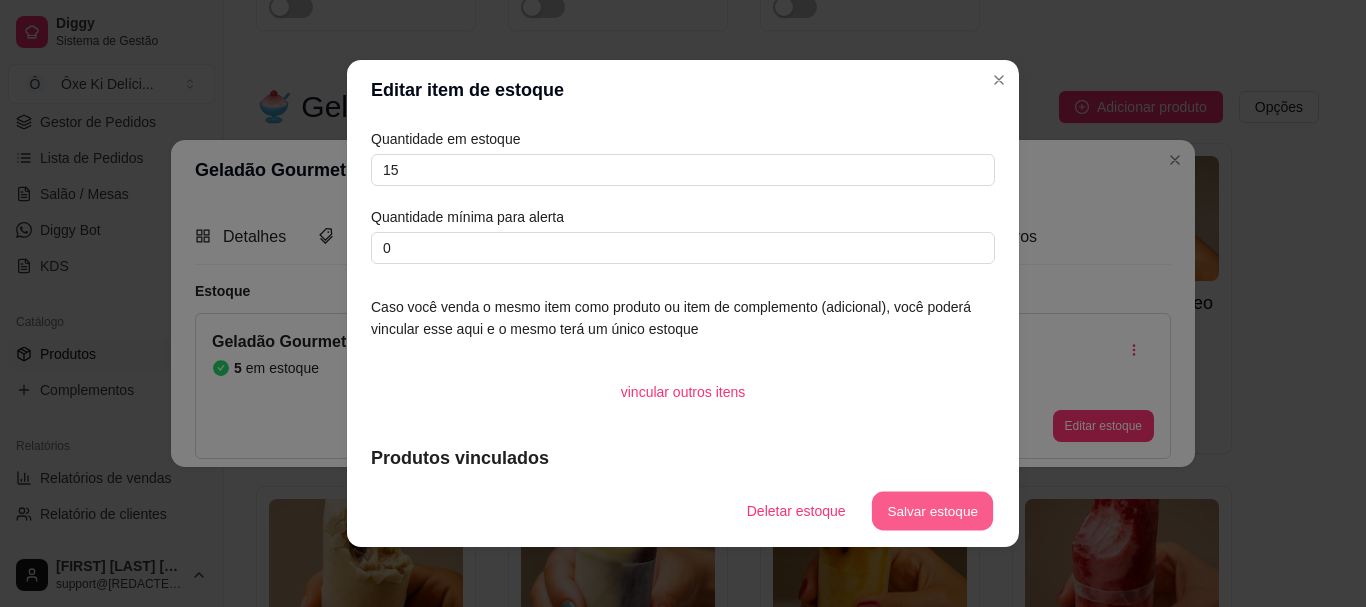 click on "Salvar estoque" at bounding box center (932, 511) 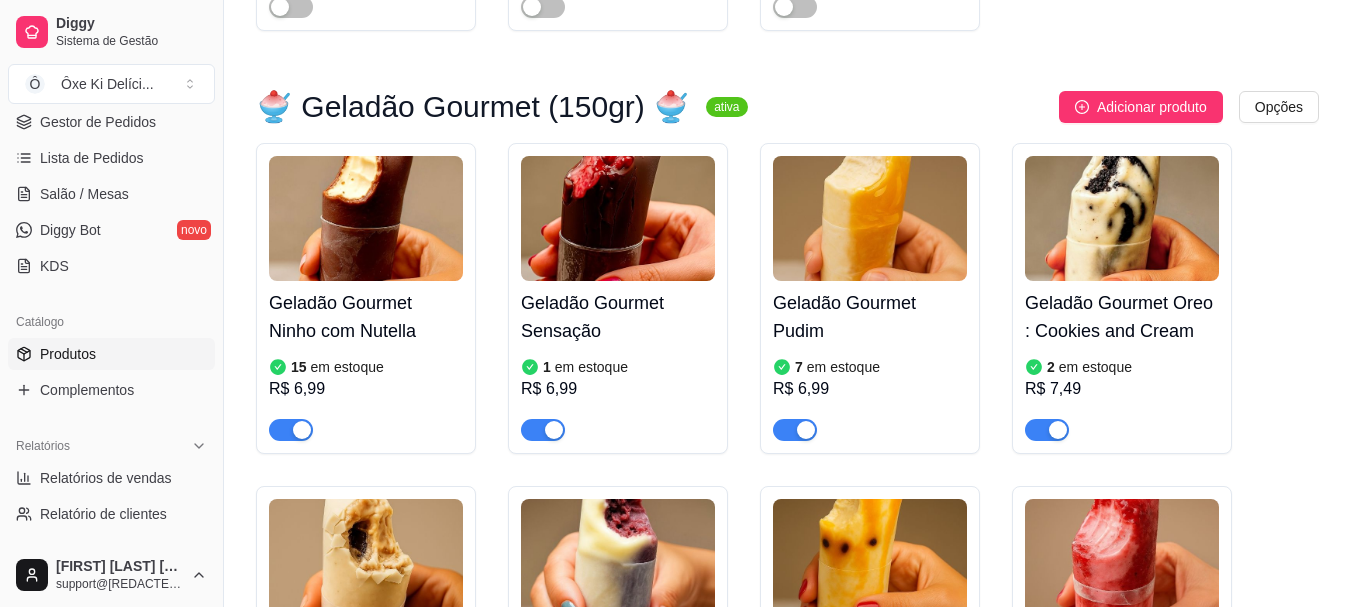 click on "Geladão Gourmet Sensação" at bounding box center [618, 317] 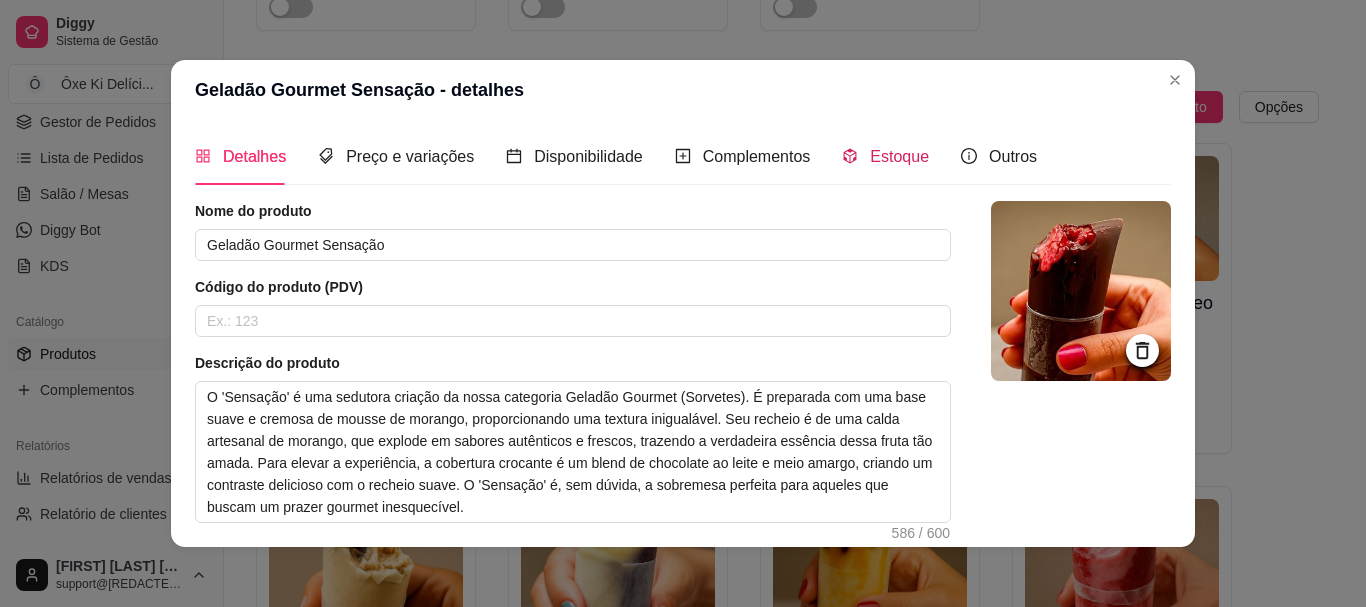 click on "Estoque" at bounding box center [899, 156] 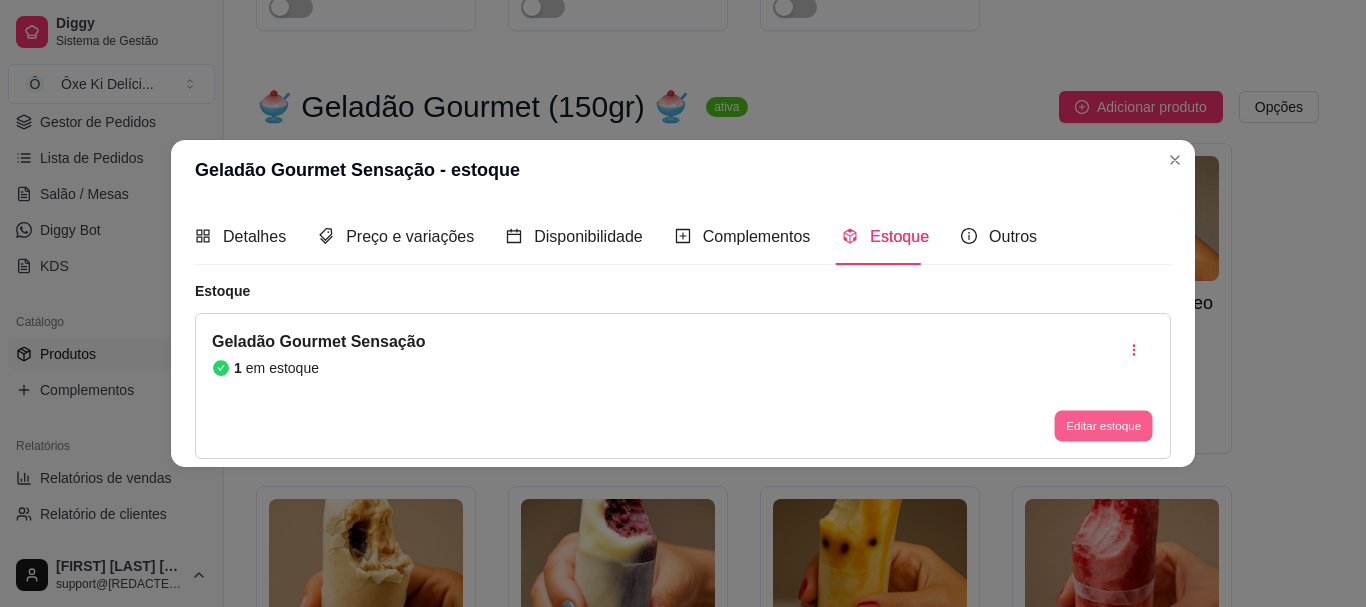 click on "Editar estoque" at bounding box center [1103, 426] 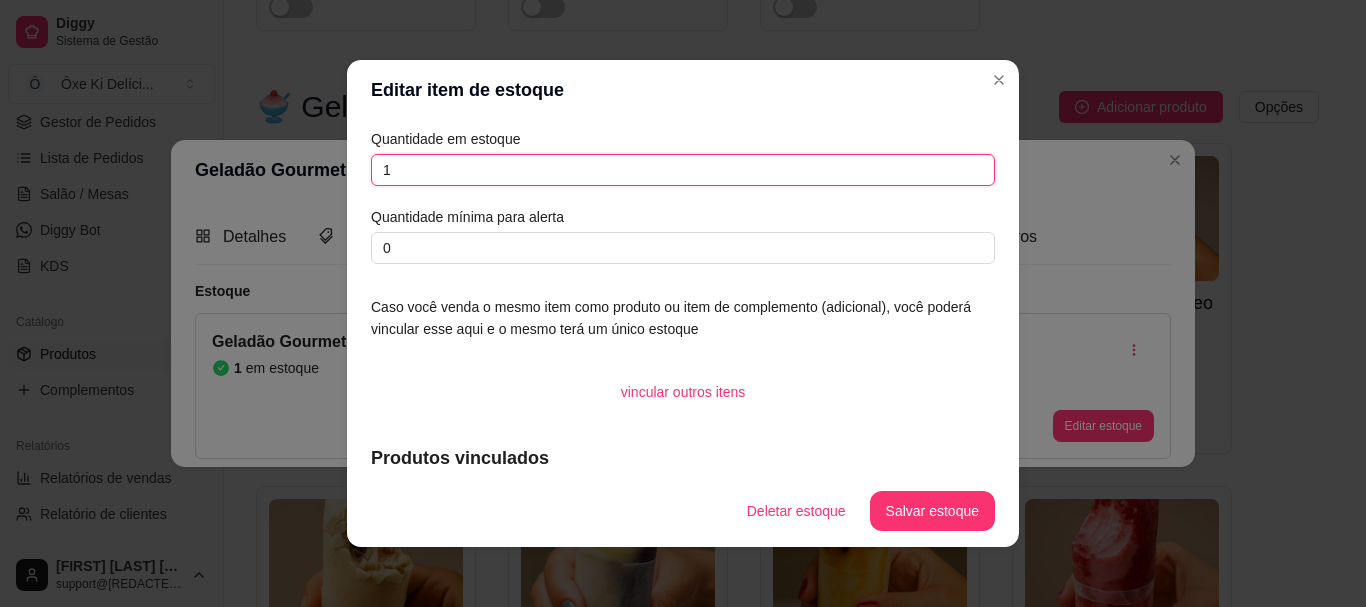 click on "1" at bounding box center [683, 170] 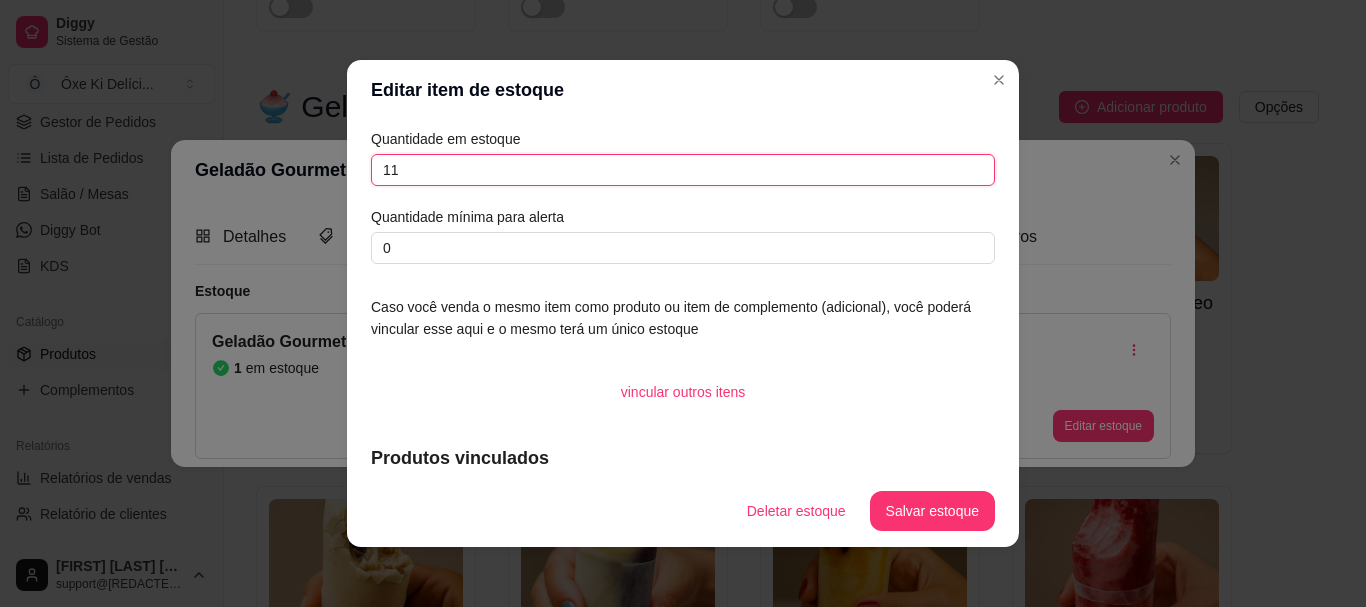type on "11" 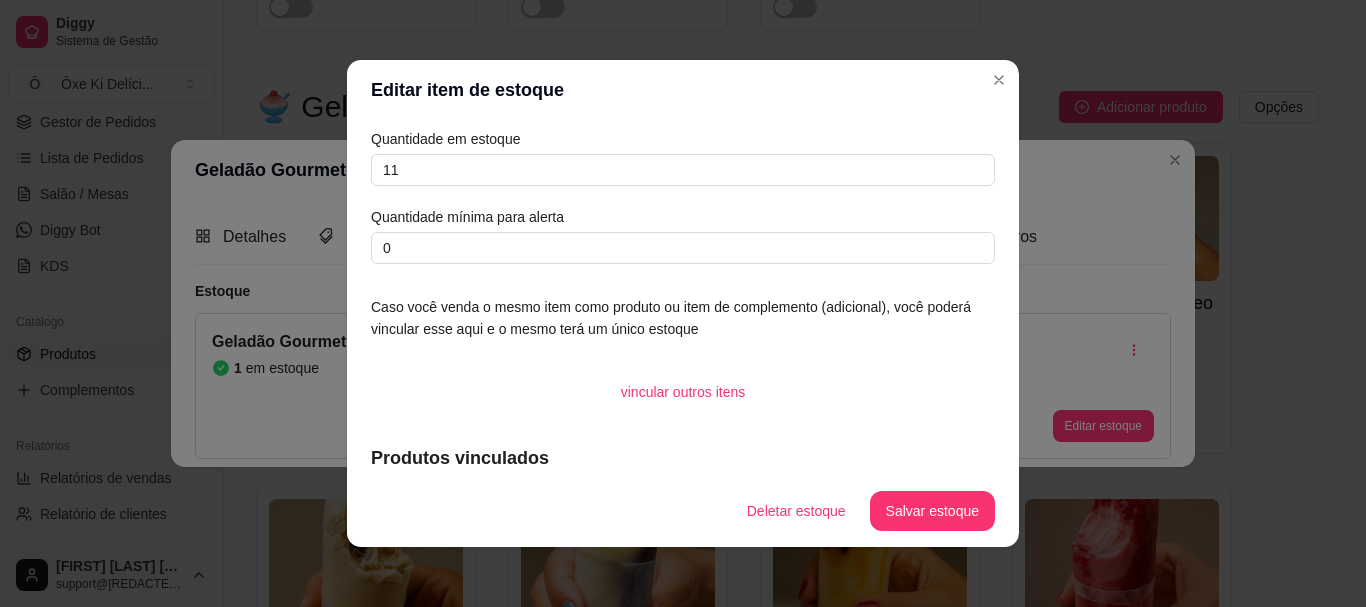 click on "Deletar estoque Salvar estoque" at bounding box center [683, 511] 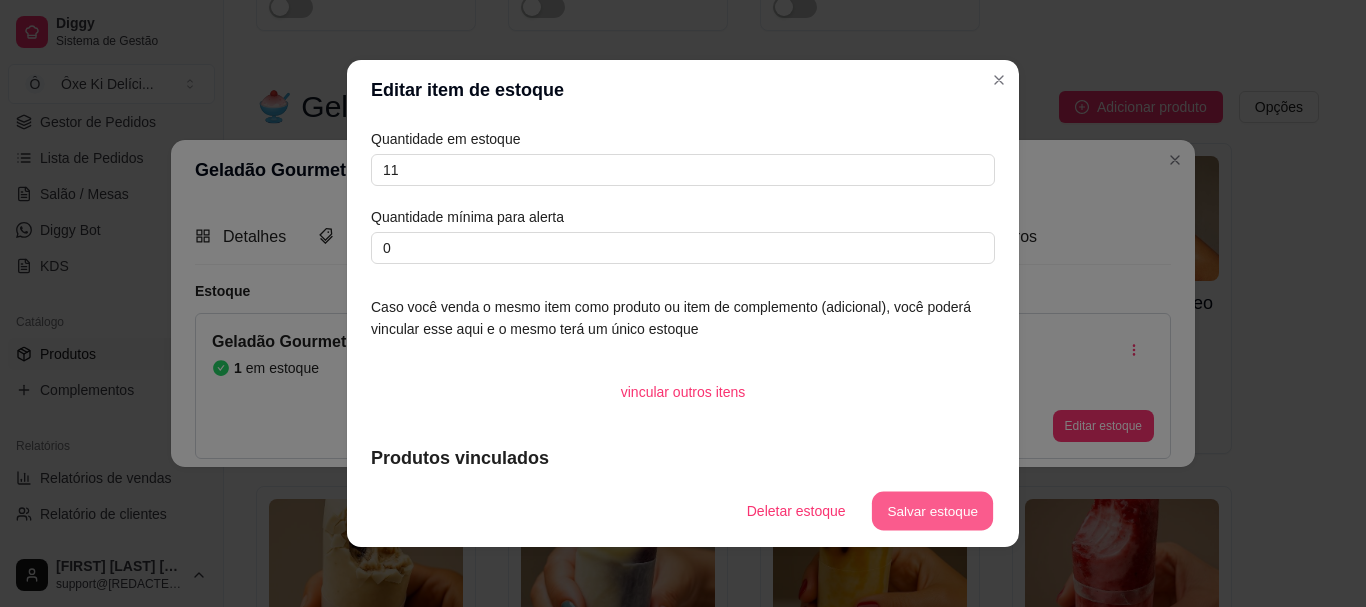 click on "Salvar estoque" at bounding box center (932, 511) 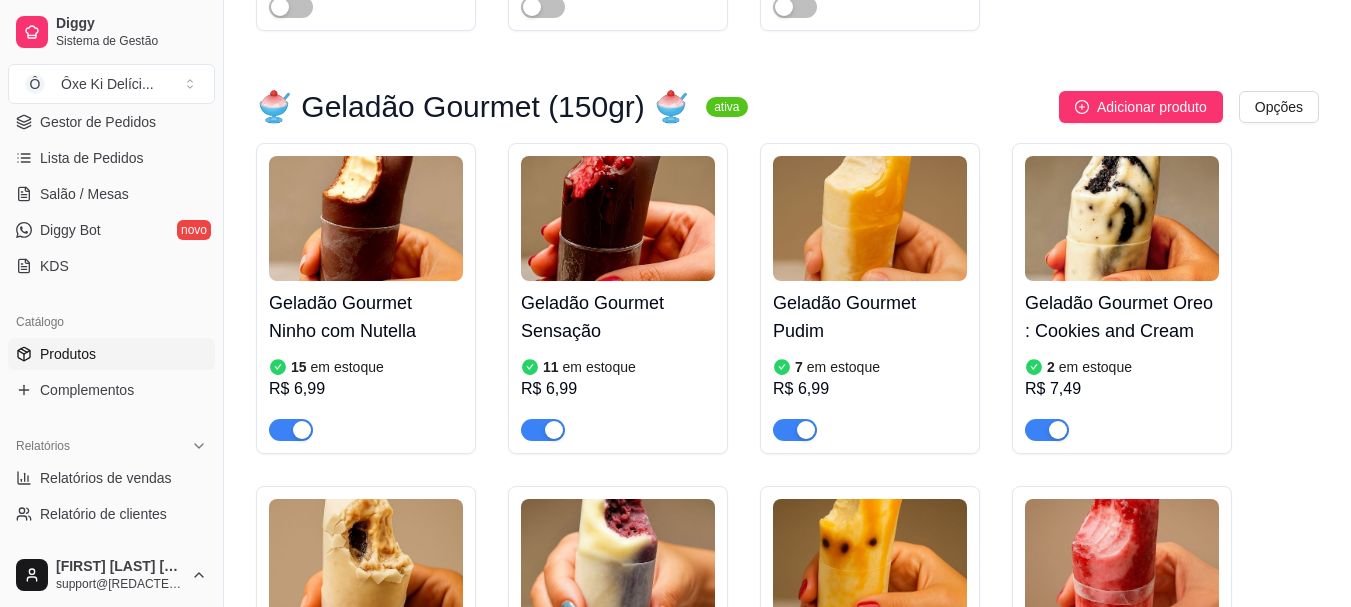 click on "Geladão Gourmet Oreo : Cookies and Cream" at bounding box center (1122, 317) 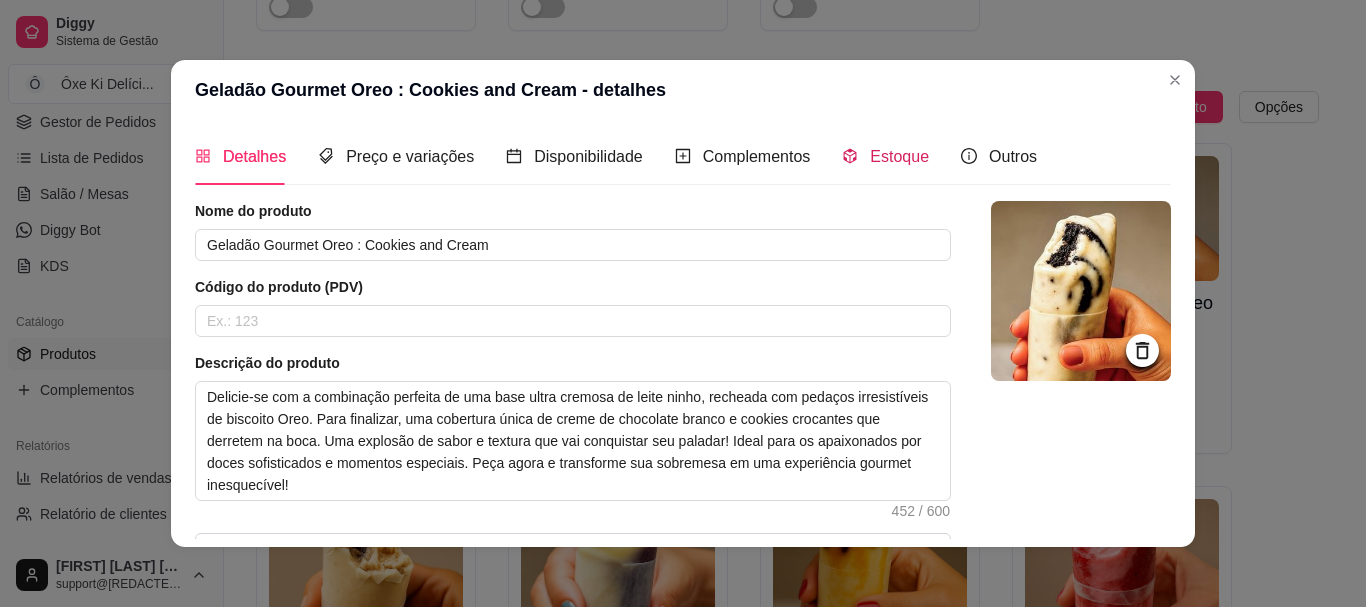 click on "Estoque" at bounding box center [899, 156] 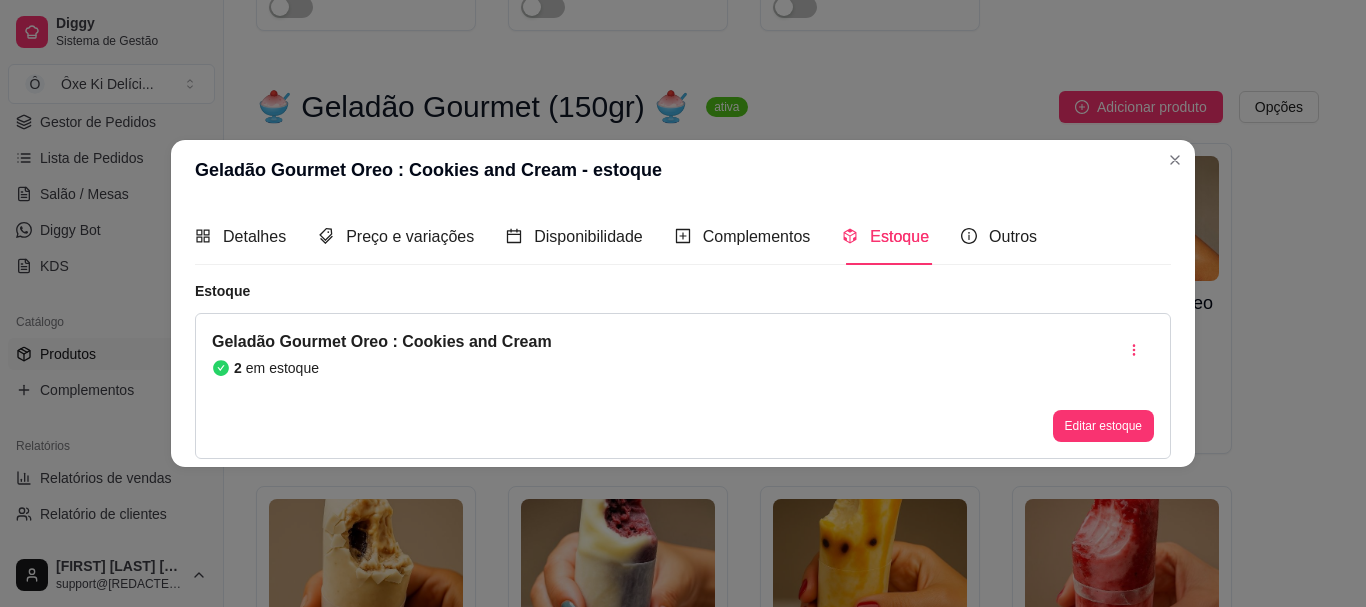 type 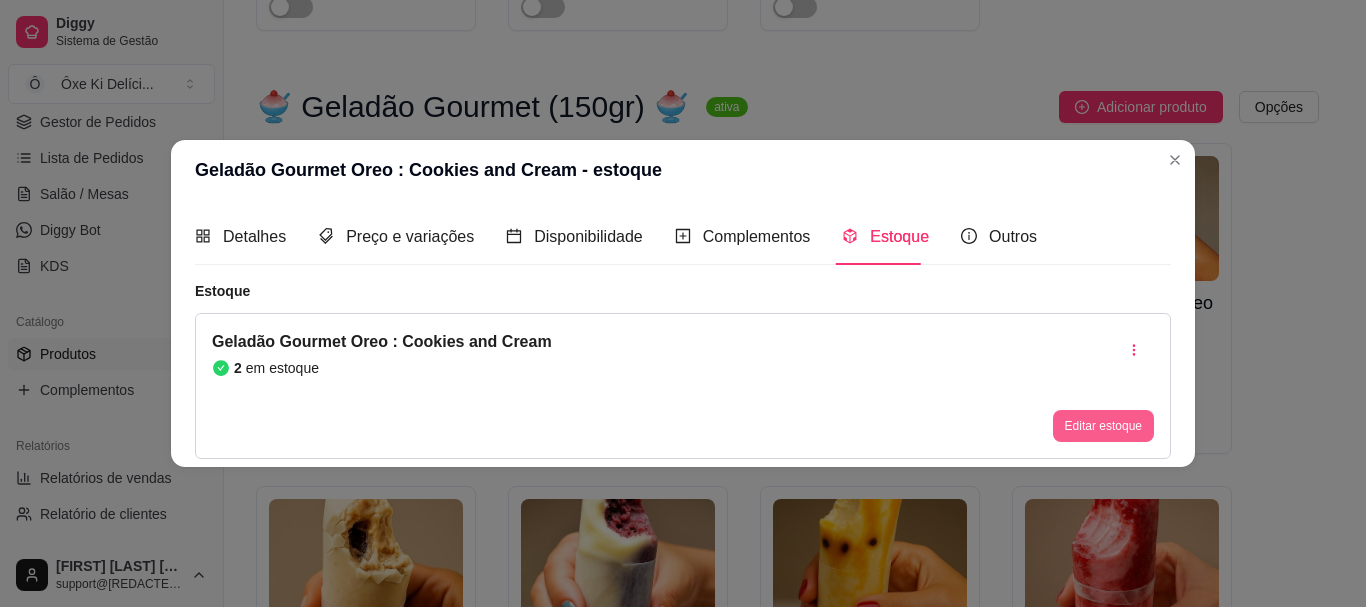 click on "Editar estoque" at bounding box center (1103, 426) 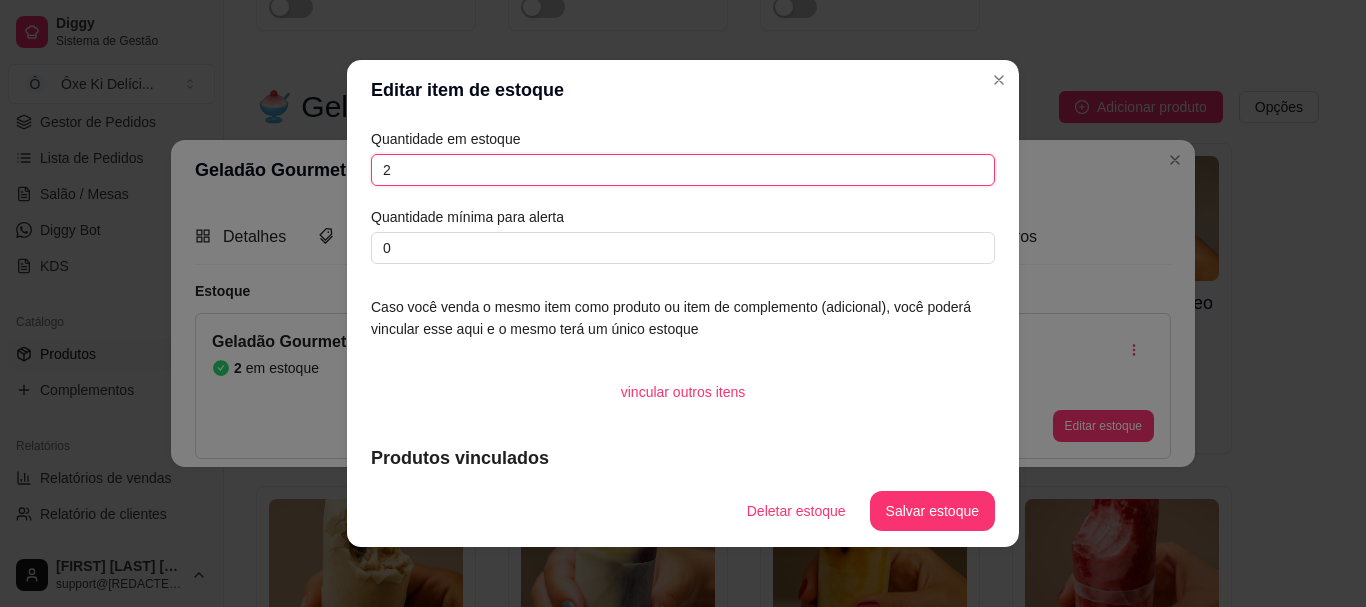 click on "2" at bounding box center (683, 170) 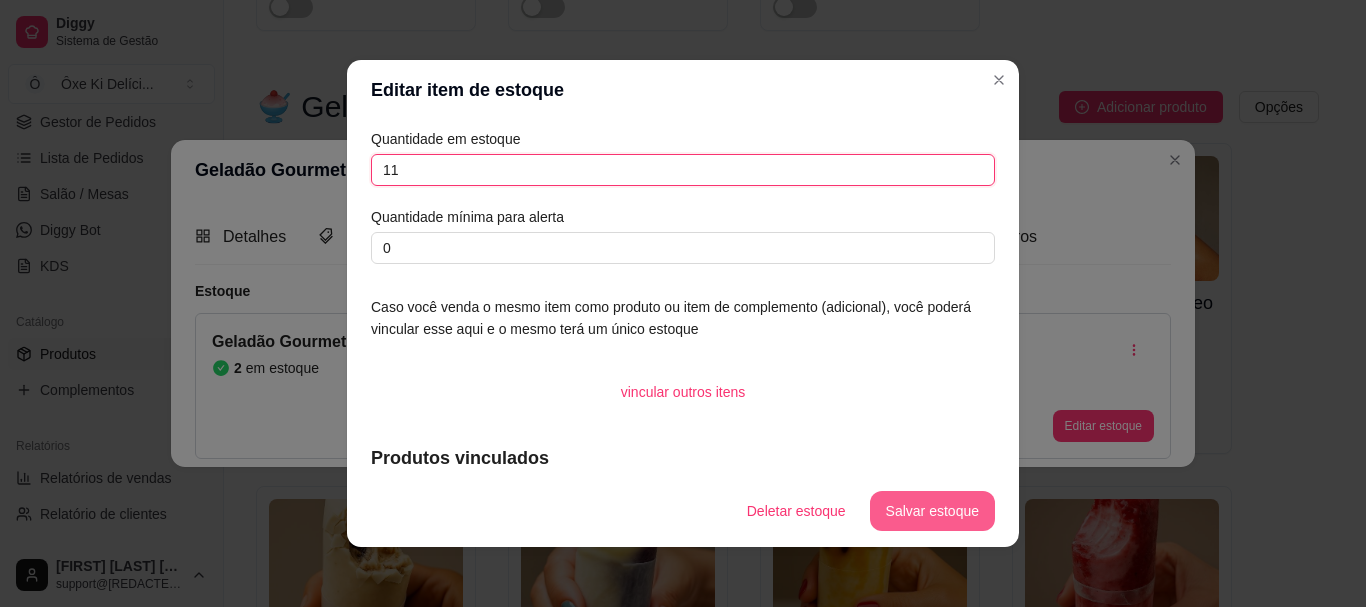type on "11" 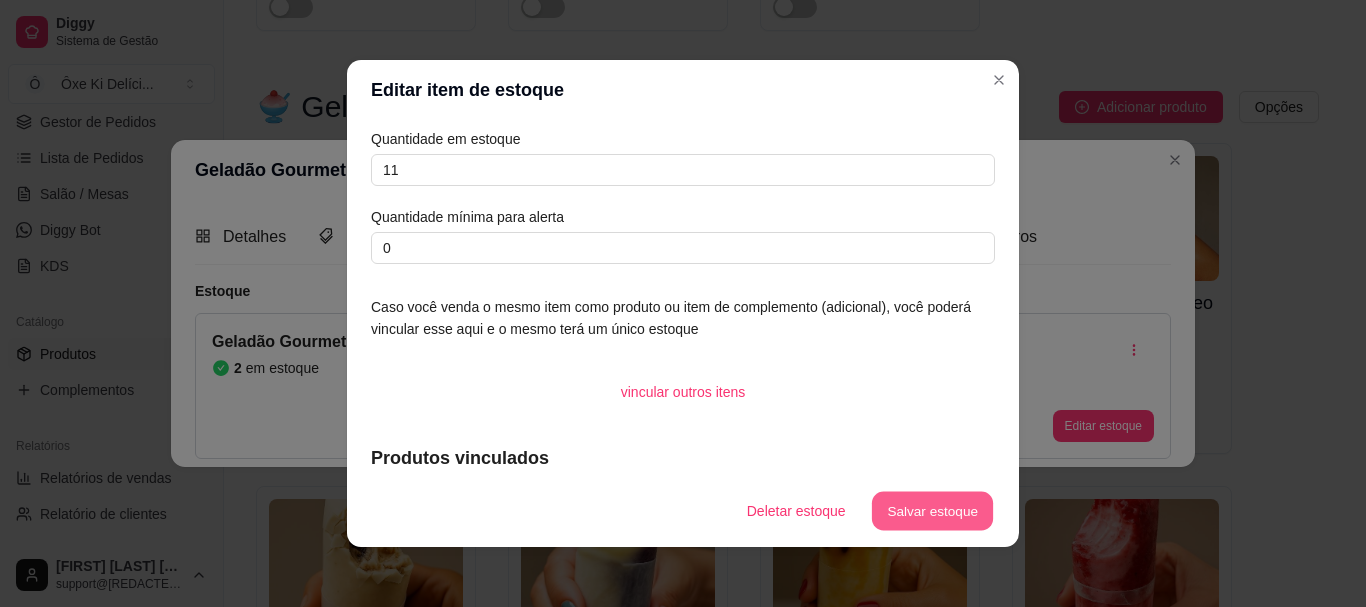 click on "Salvar estoque" at bounding box center [932, 511] 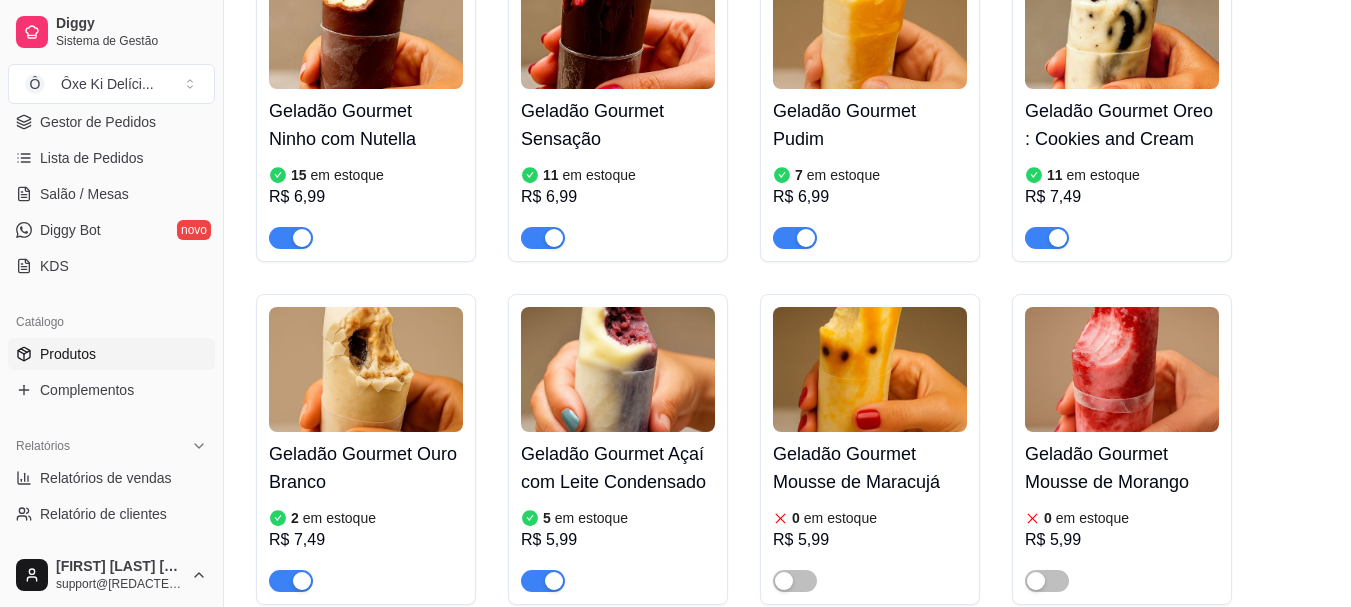 scroll, scrollTop: 2801, scrollLeft: 0, axis: vertical 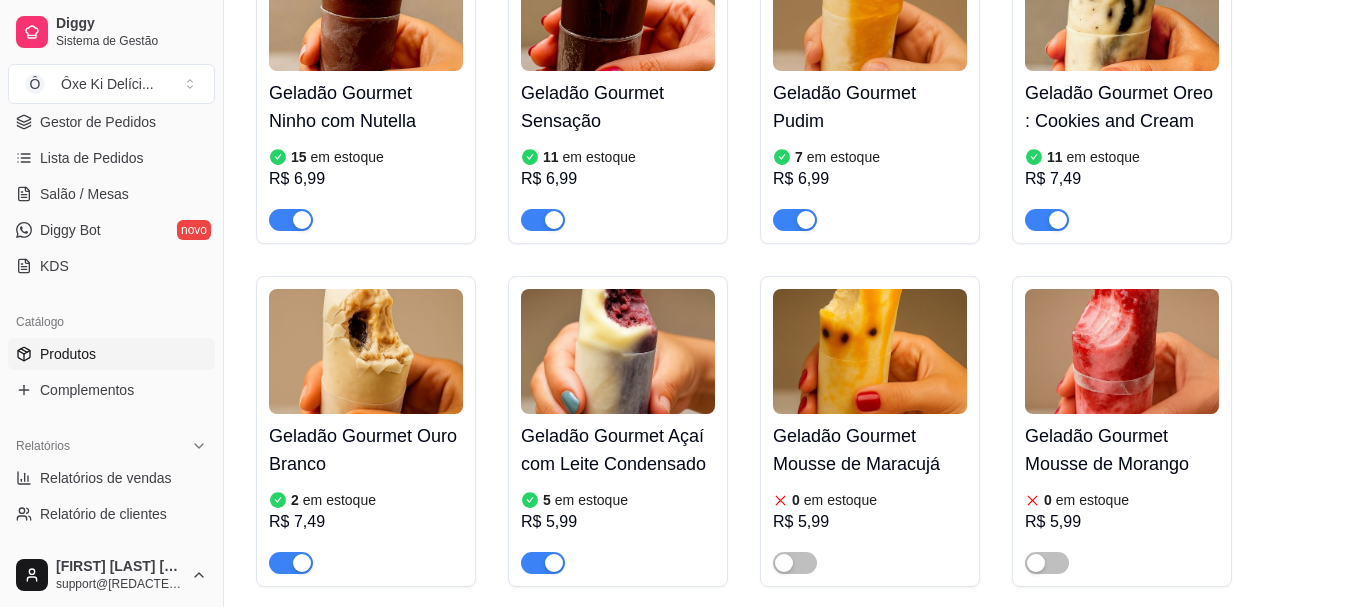 click on "Geladão Gourmet Ouro Branco" at bounding box center [366, 450] 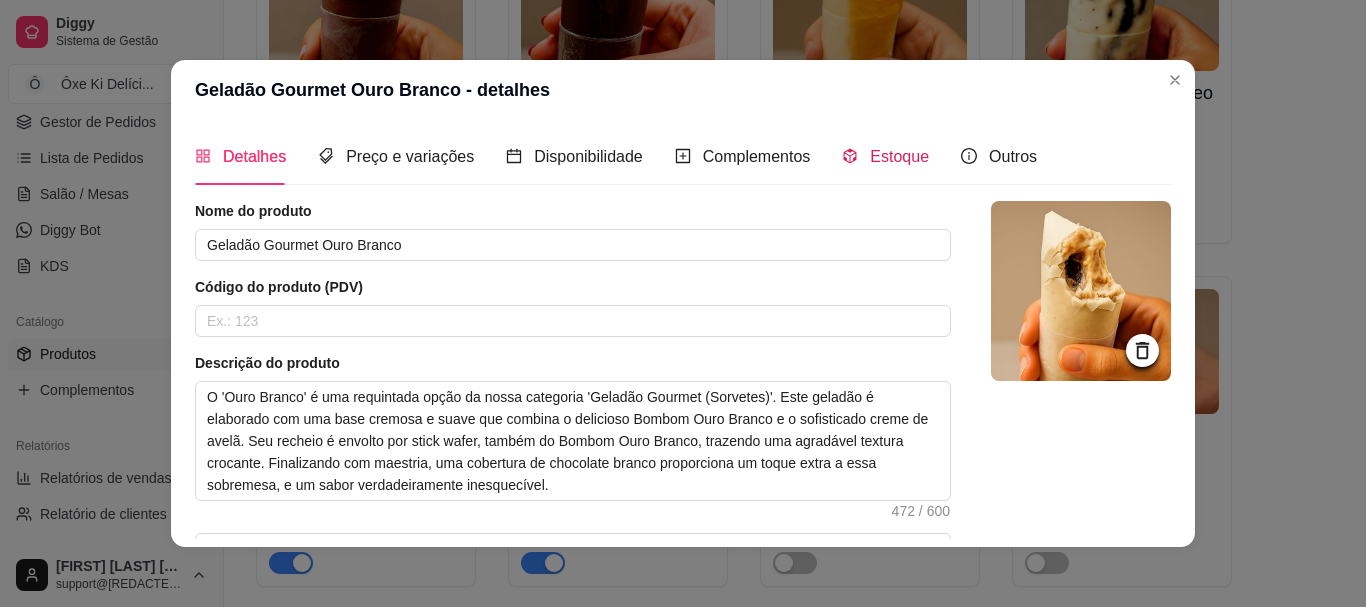 click on "Estoque" at bounding box center [899, 156] 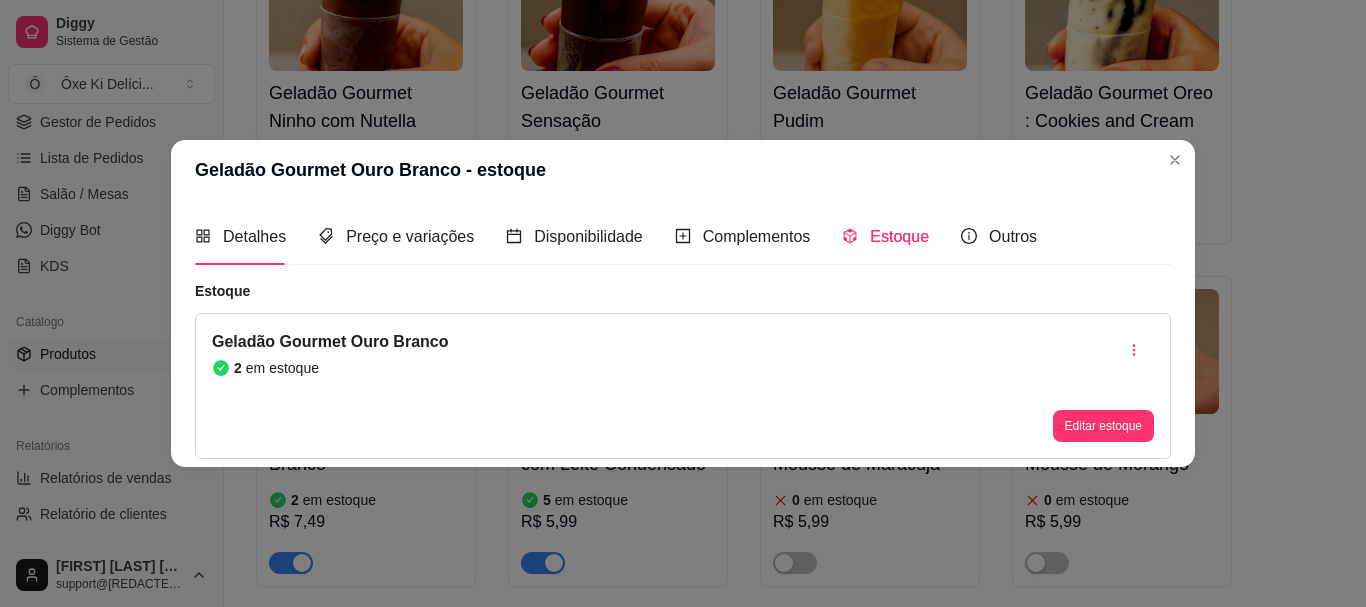 type 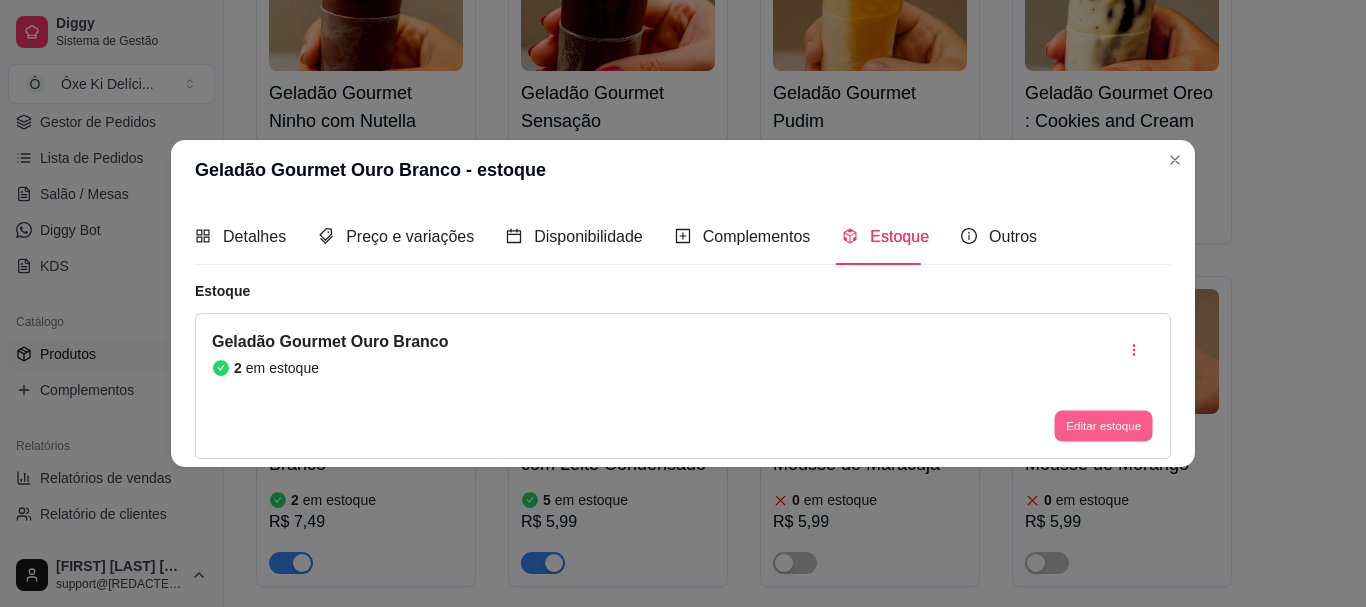 click on "Editar estoque" at bounding box center [1103, 426] 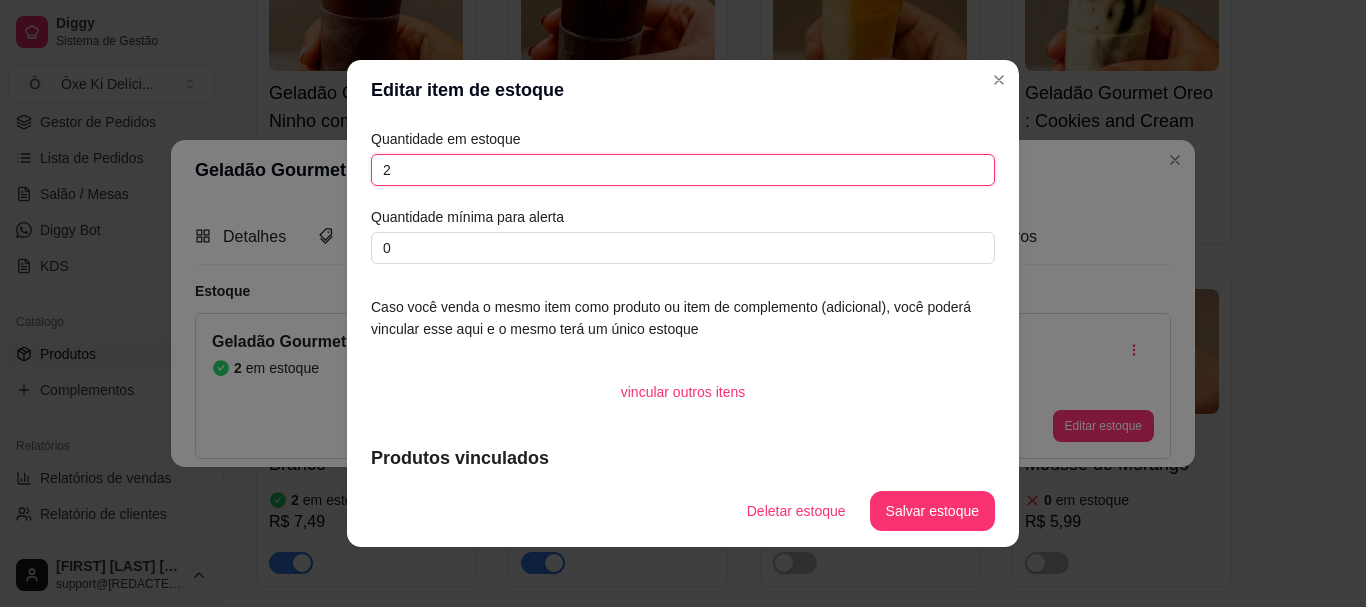 click on "2" at bounding box center (683, 170) 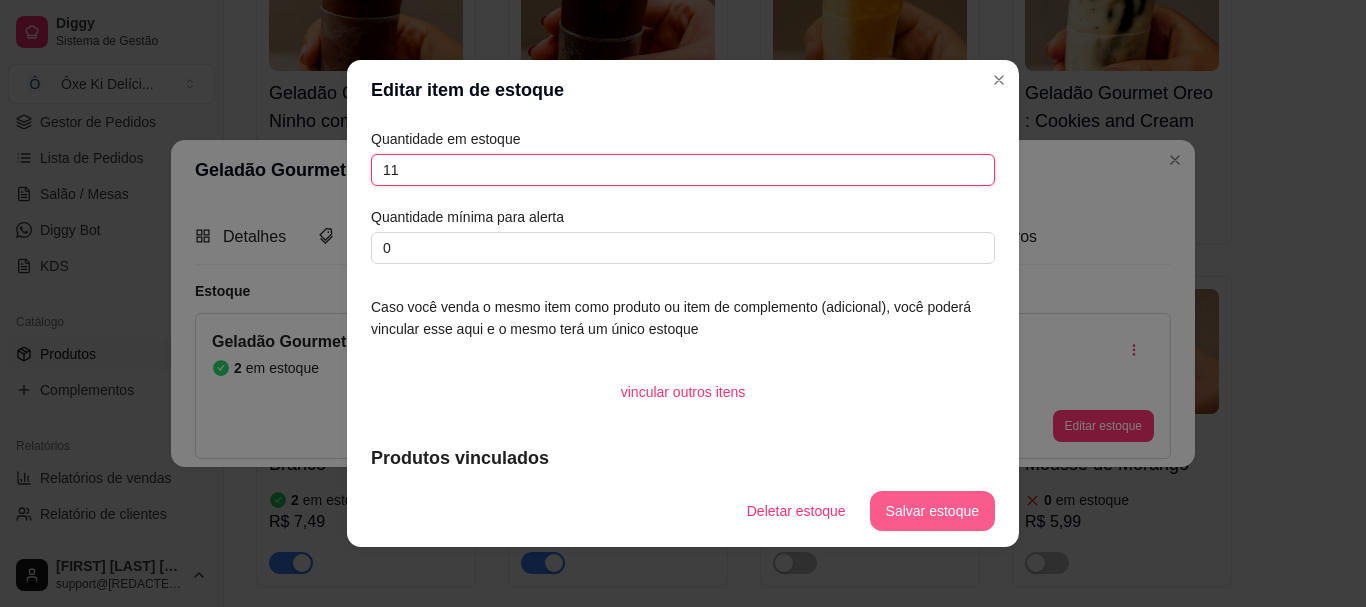 type on "11" 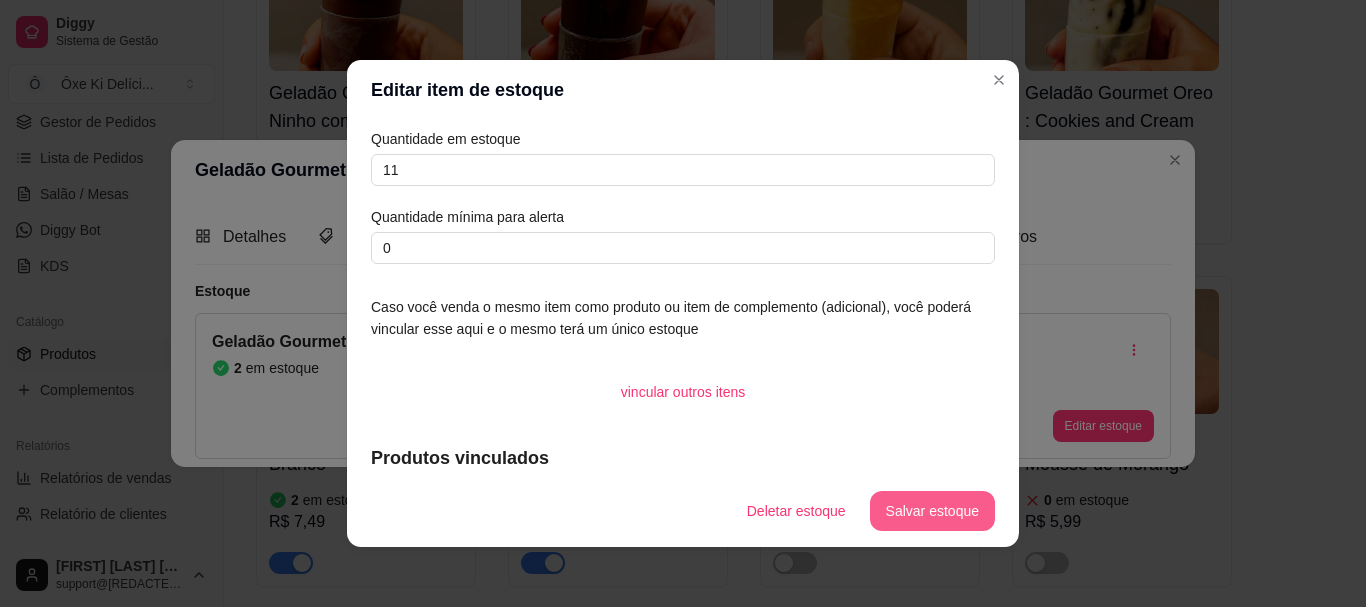 click on "Salvar estoque" at bounding box center [932, 511] 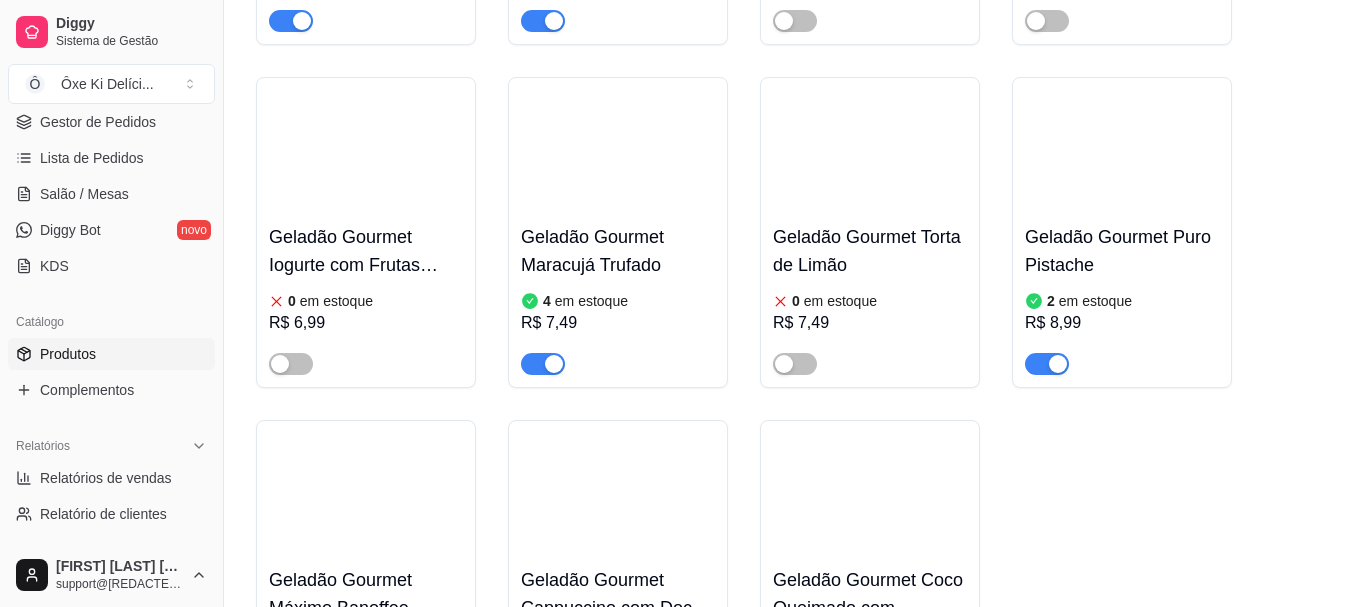scroll, scrollTop: 3361, scrollLeft: 0, axis: vertical 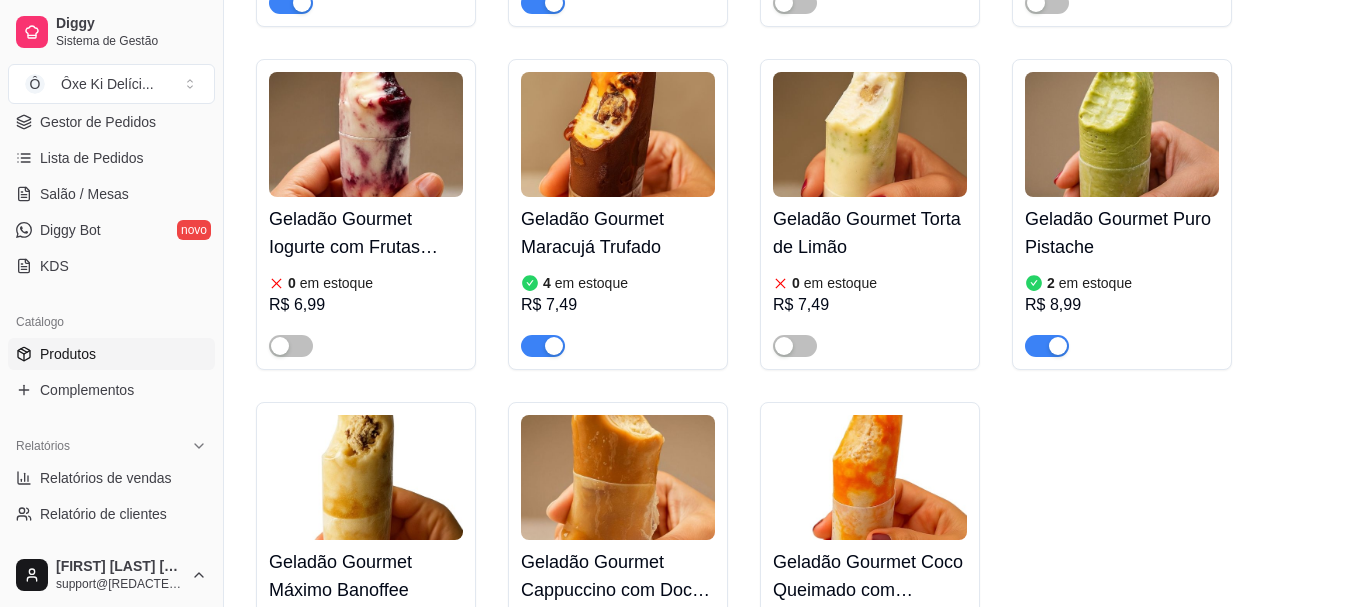 click on "Geladão Gourmet Puro Pistache" at bounding box center (1122, 233) 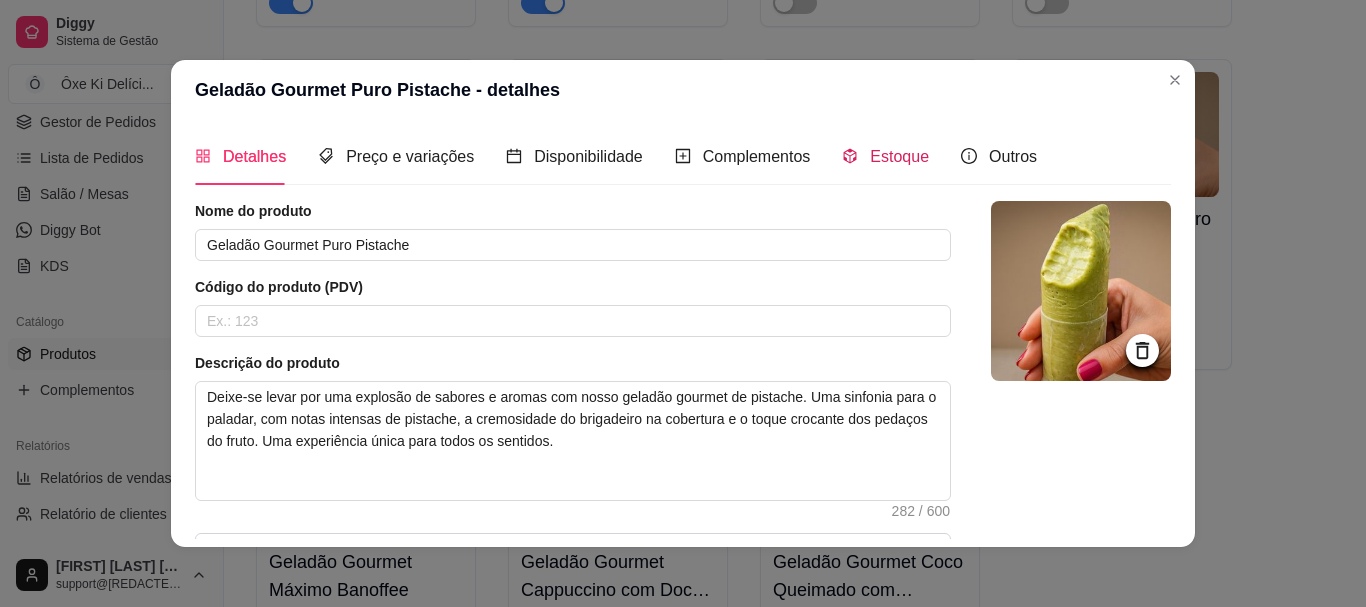 click on "Estoque" at bounding box center (899, 156) 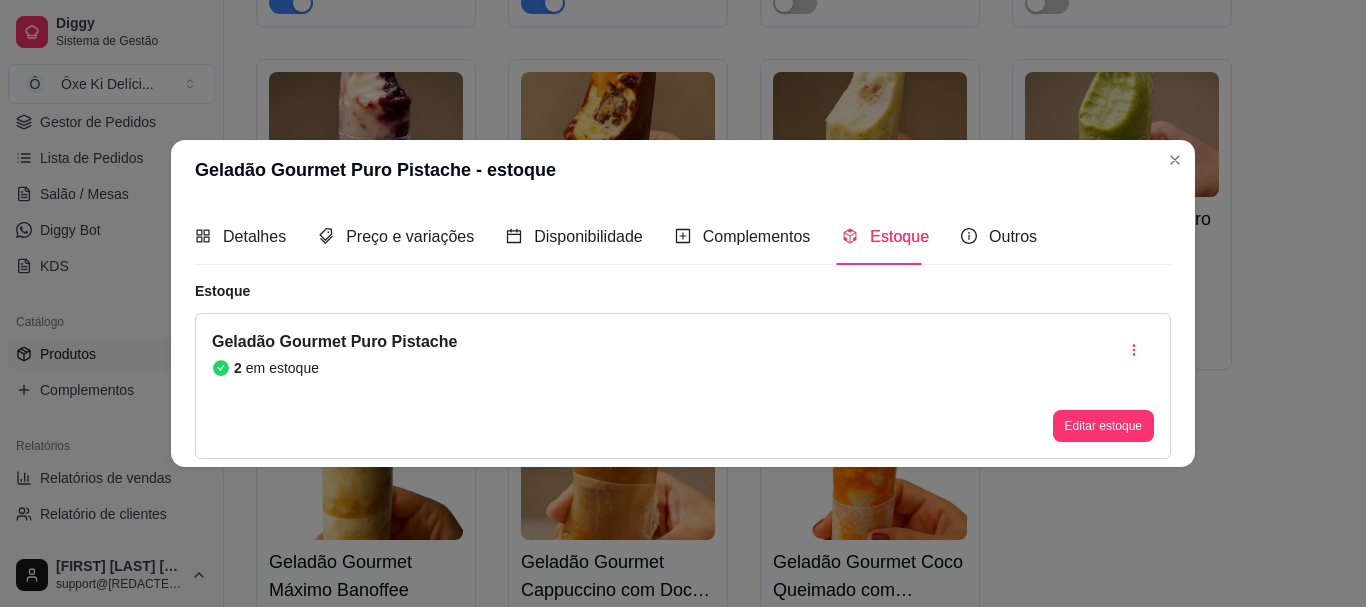 type 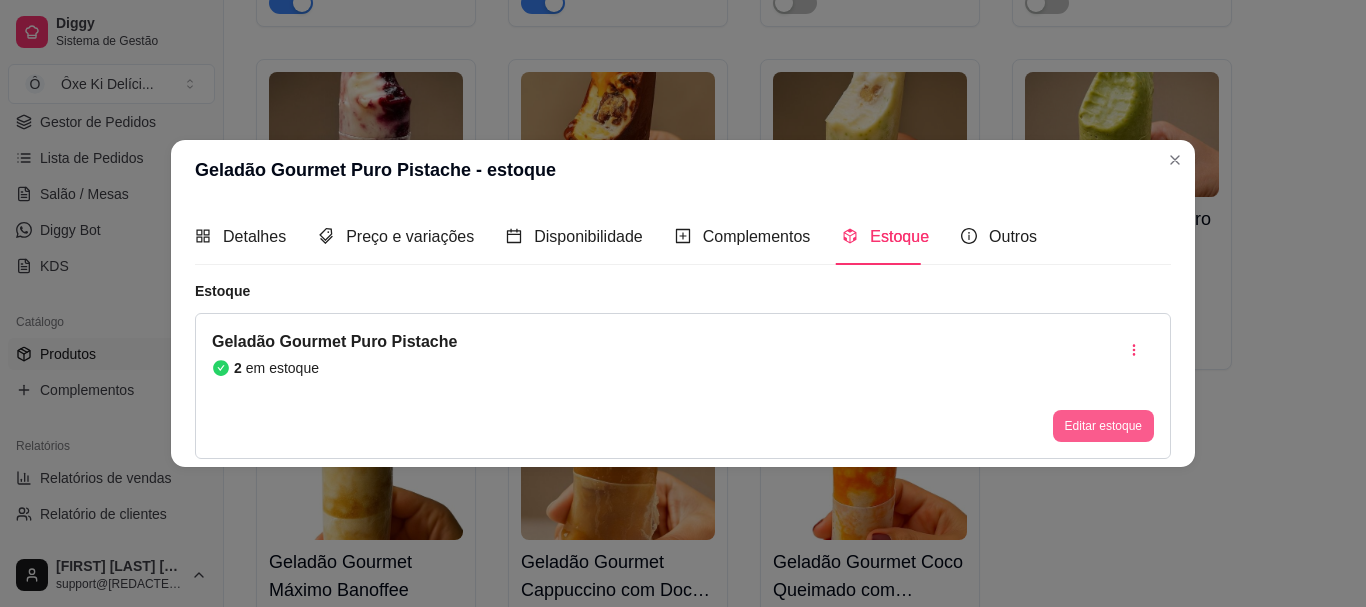 click on "Editar estoque" at bounding box center (1103, 426) 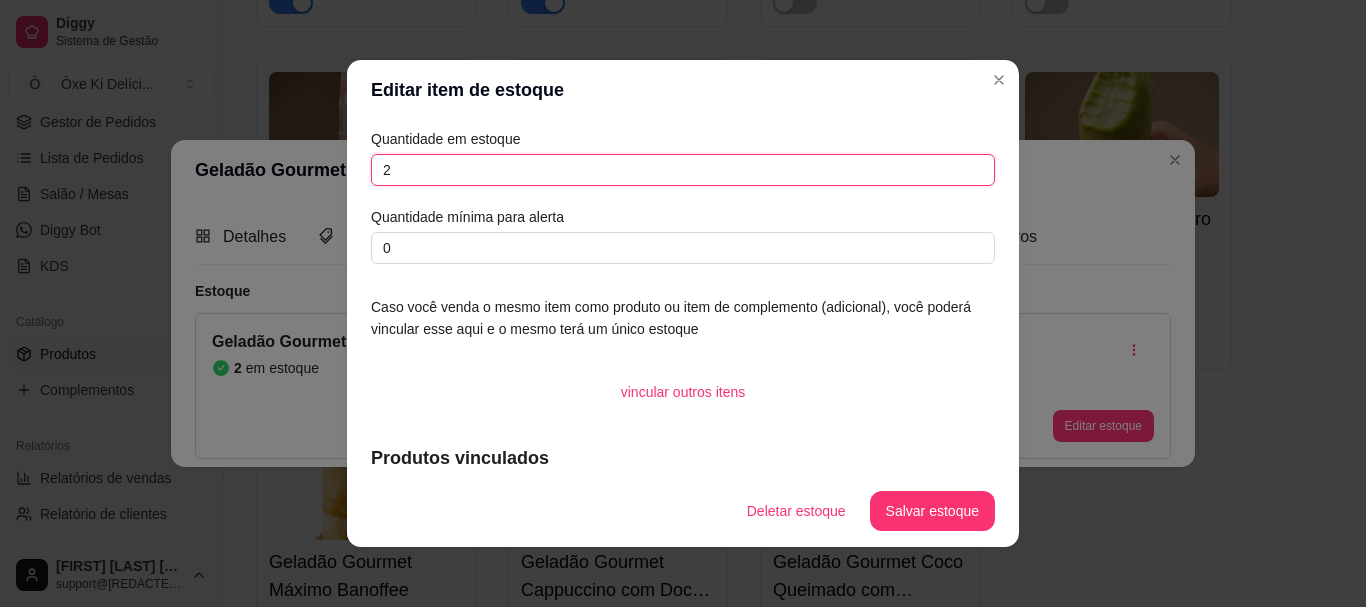 click on "2" at bounding box center [683, 170] 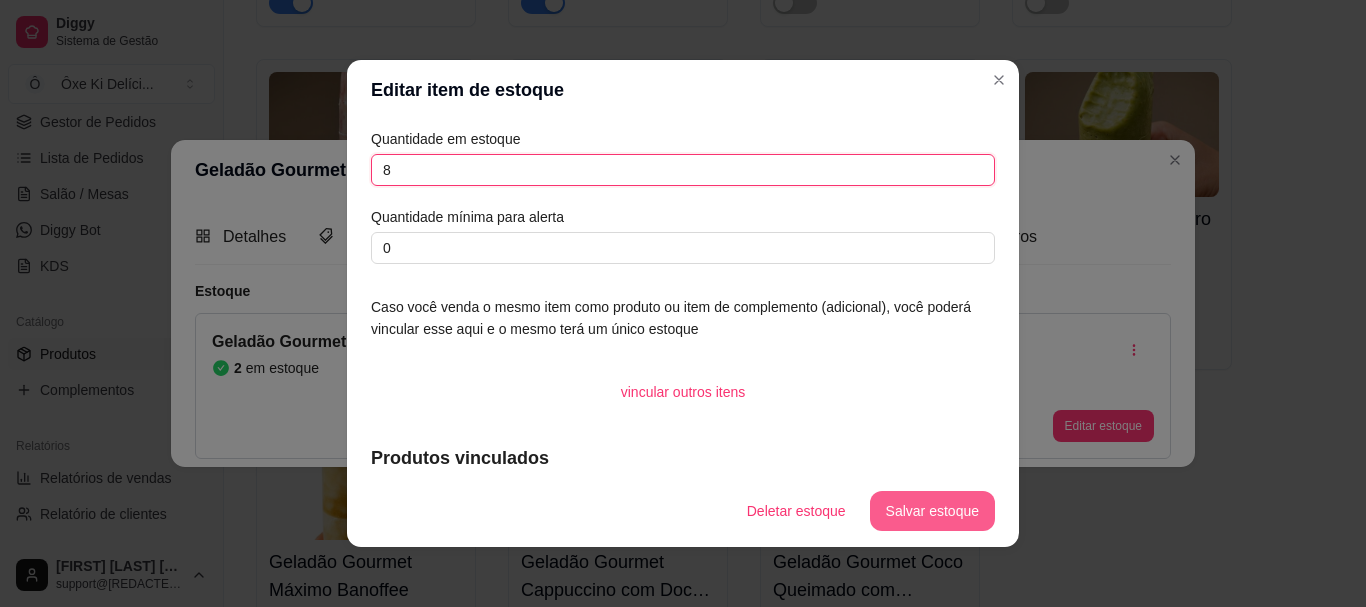 type on "8" 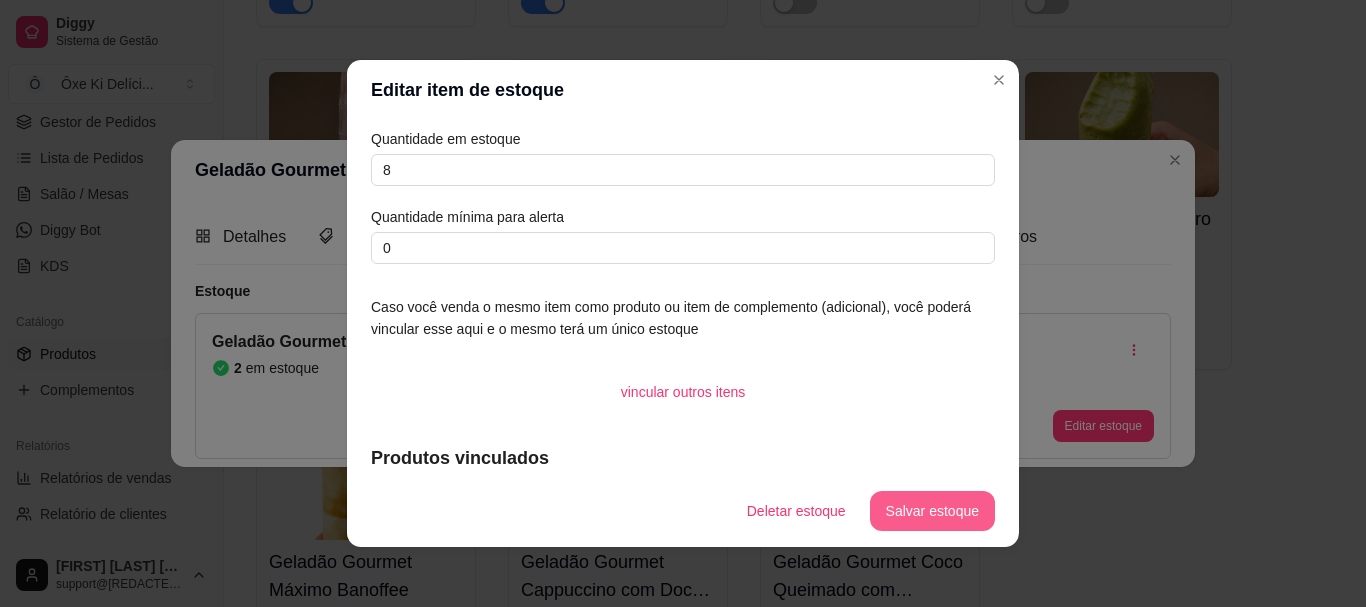 click on "Salvar estoque" at bounding box center (932, 511) 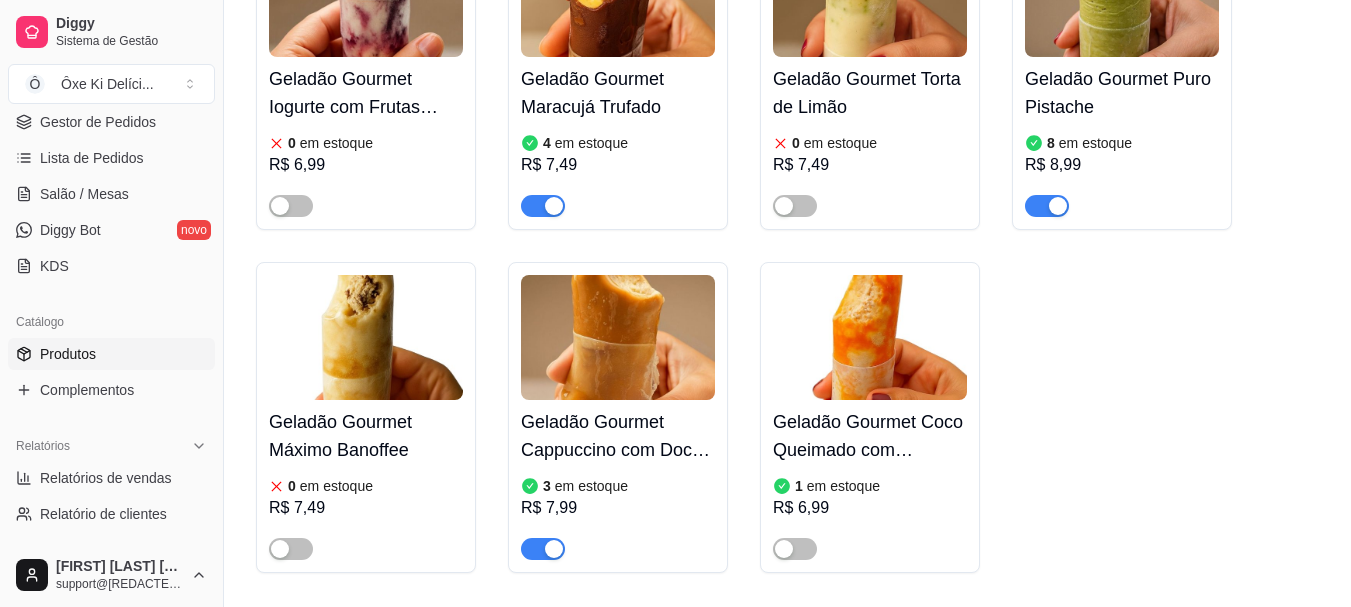 scroll, scrollTop: 3553, scrollLeft: 0, axis: vertical 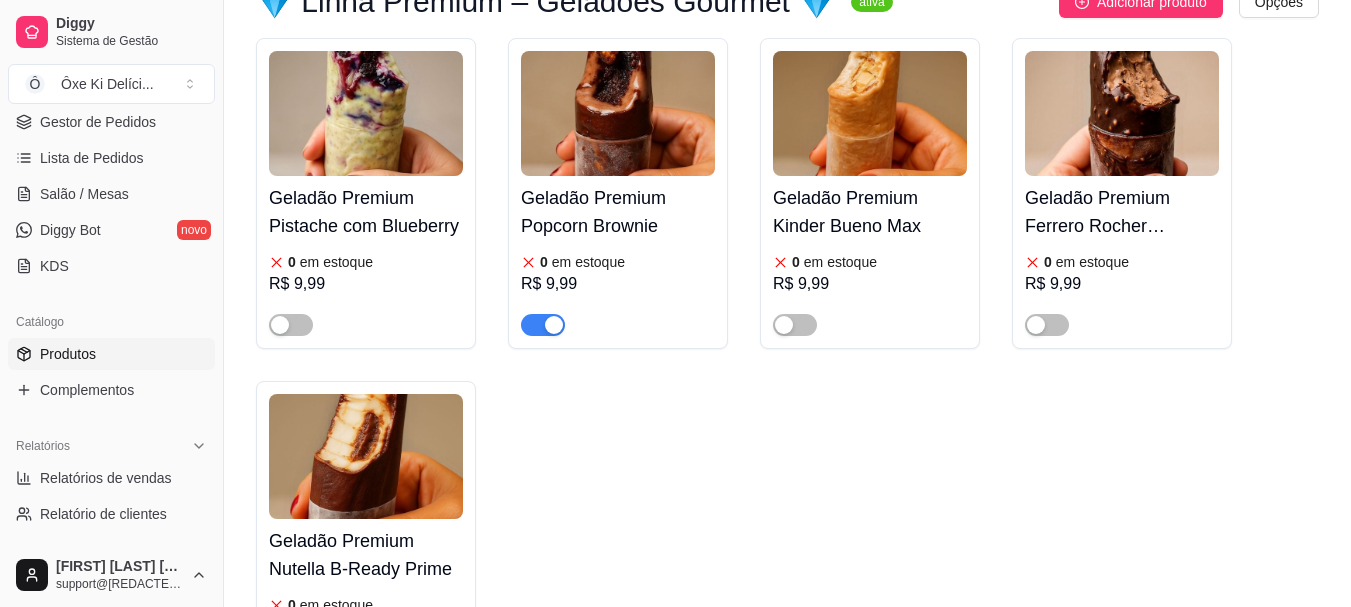 click at bounding box center [543, 325] 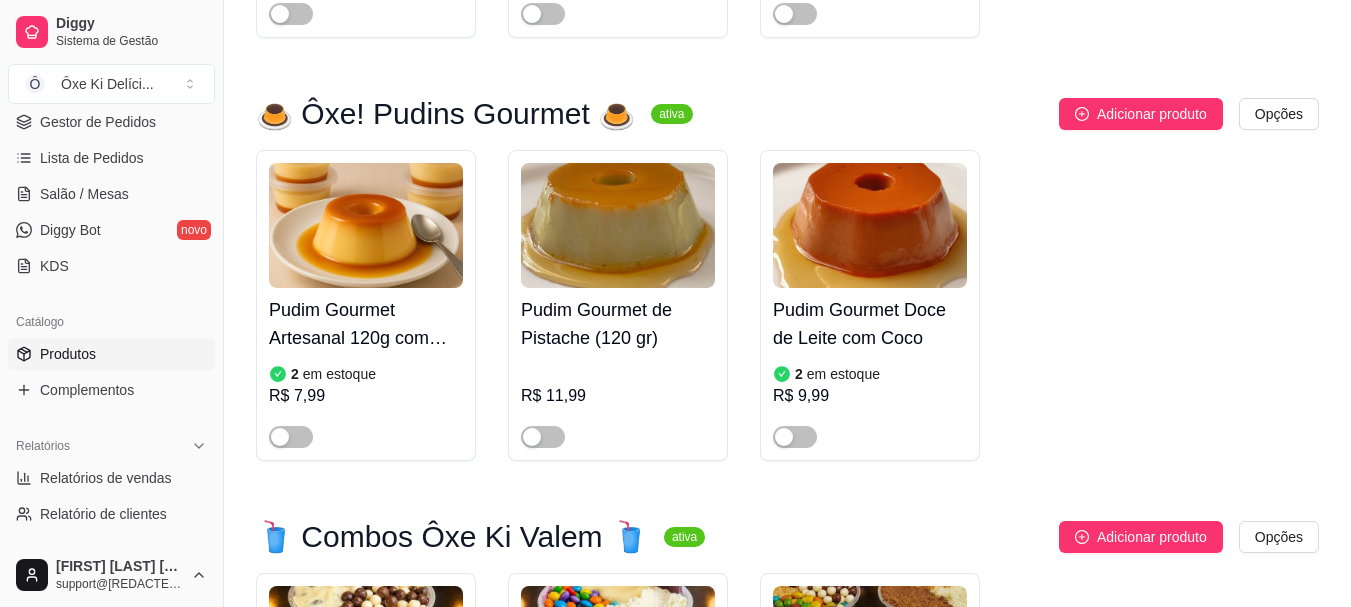 scroll, scrollTop: 7859, scrollLeft: 0, axis: vertical 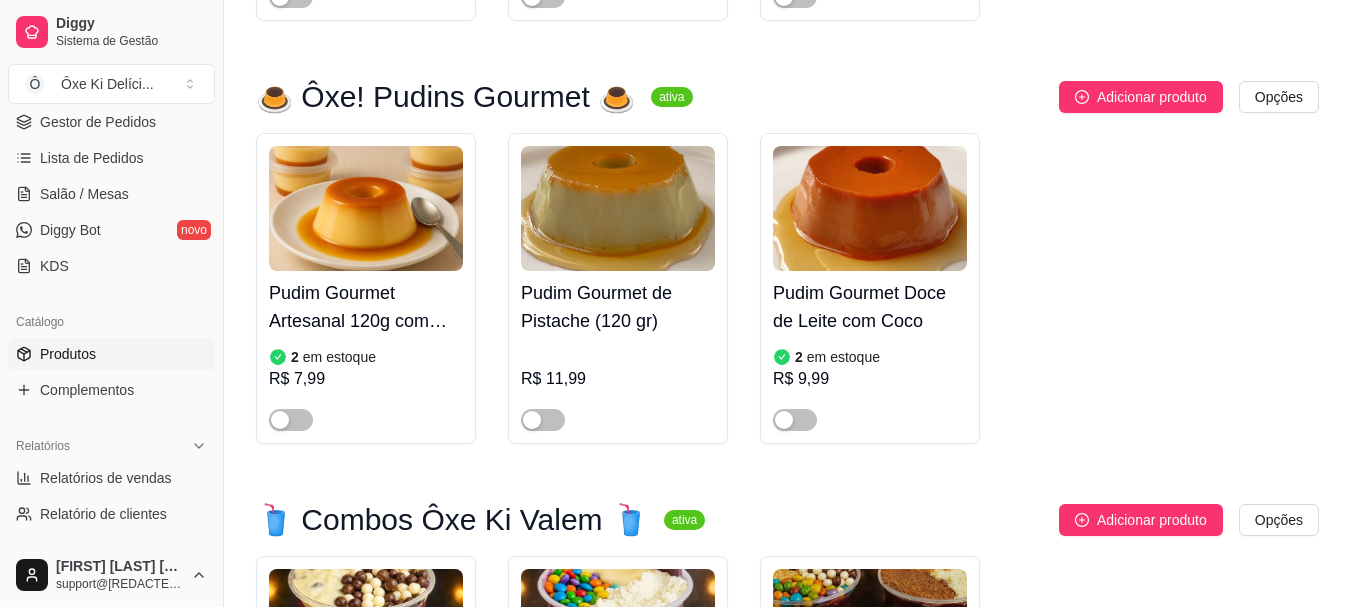 click at bounding box center (291, 419) 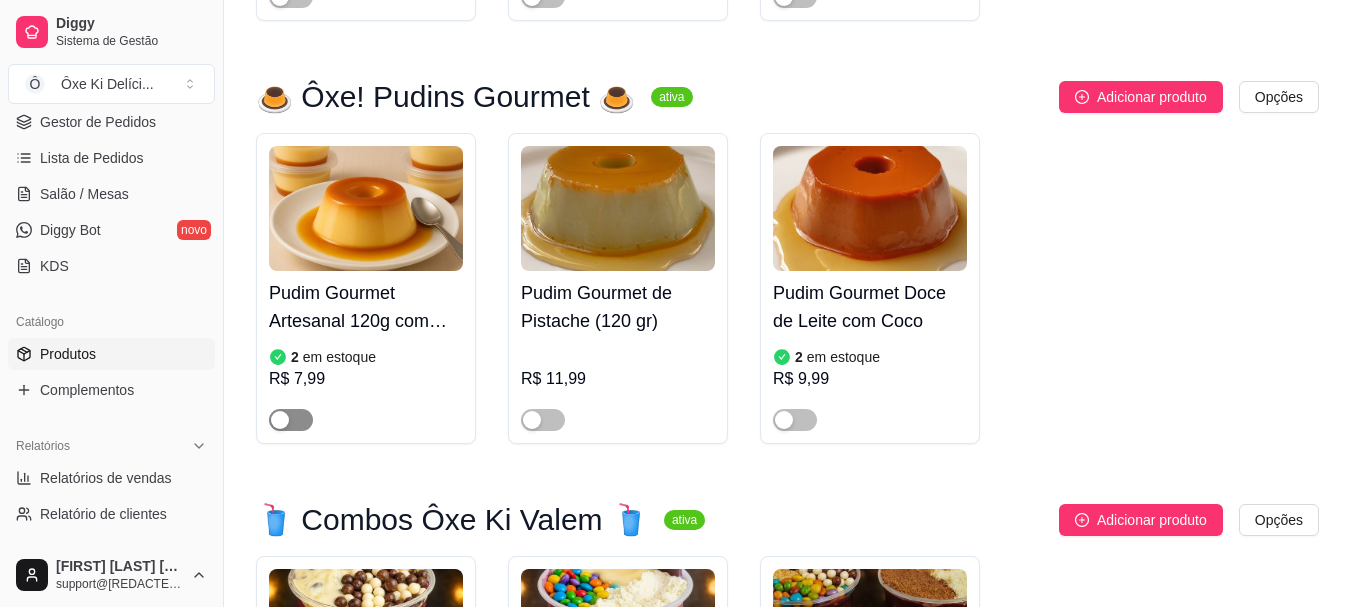 click at bounding box center [291, 420] 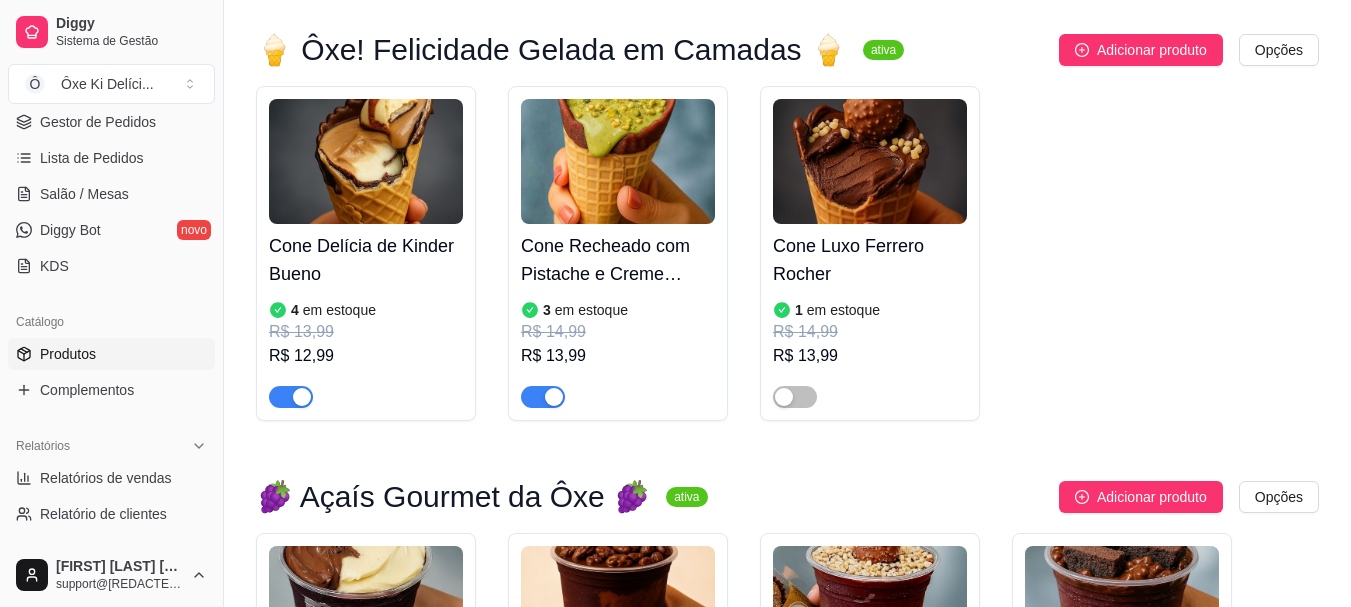 scroll, scrollTop: 4761, scrollLeft: 0, axis: vertical 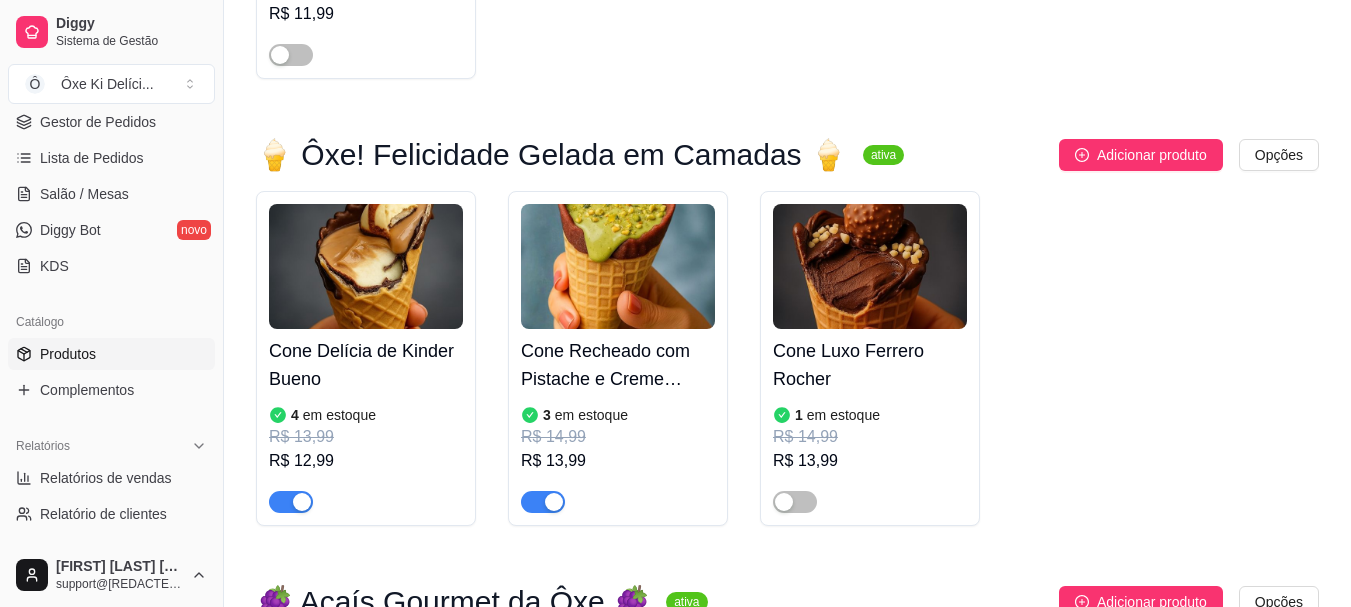click on "Cone Delícia de Kinder Bueno" at bounding box center (366, 365) 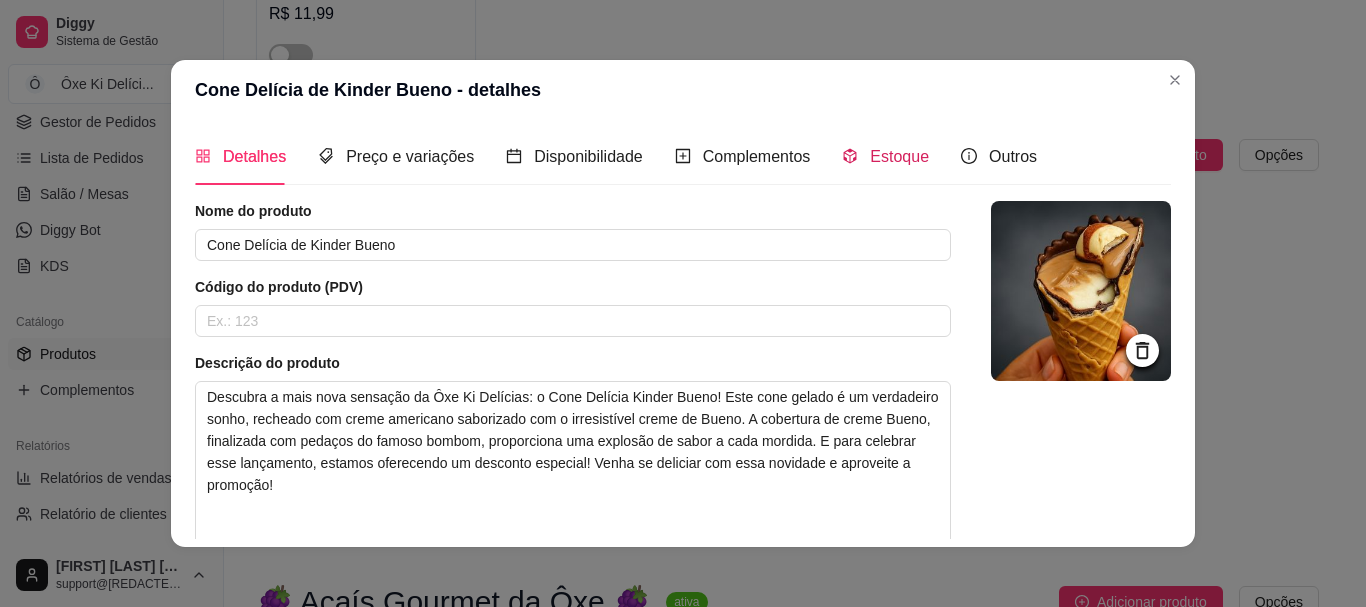 click on "Estoque" at bounding box center [899, 156] 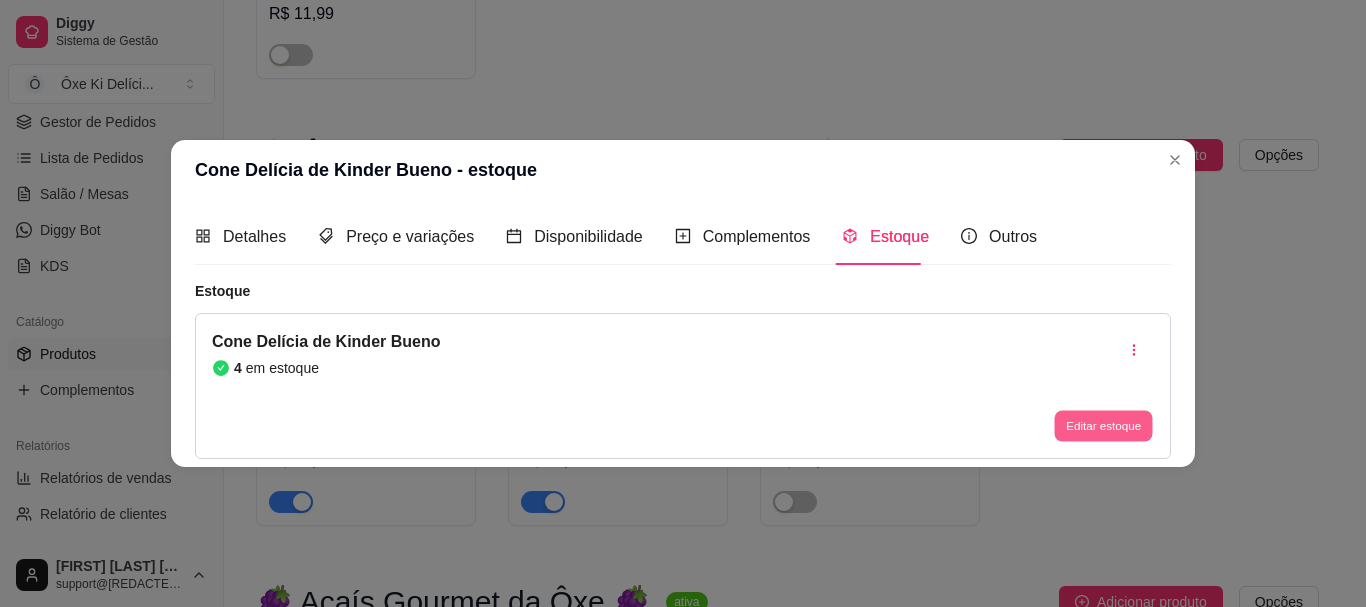 click on "Editar estoque" at bounding box center [1103, 426] 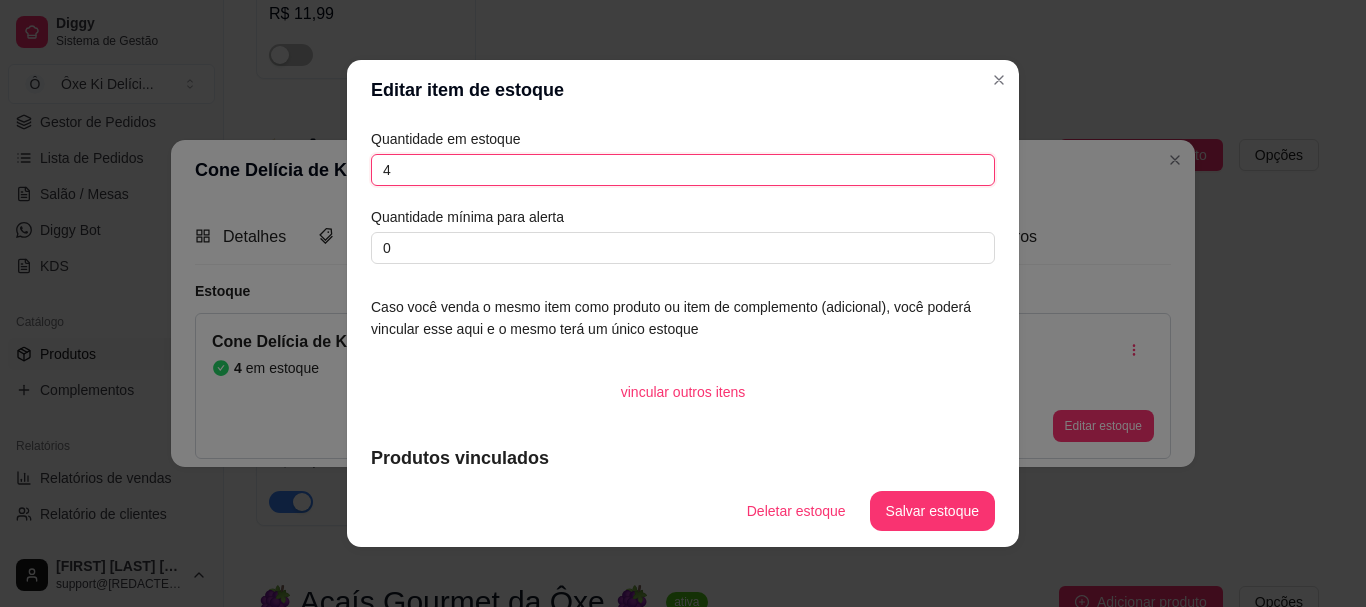 click on "4" at bounding box center [683, 170] 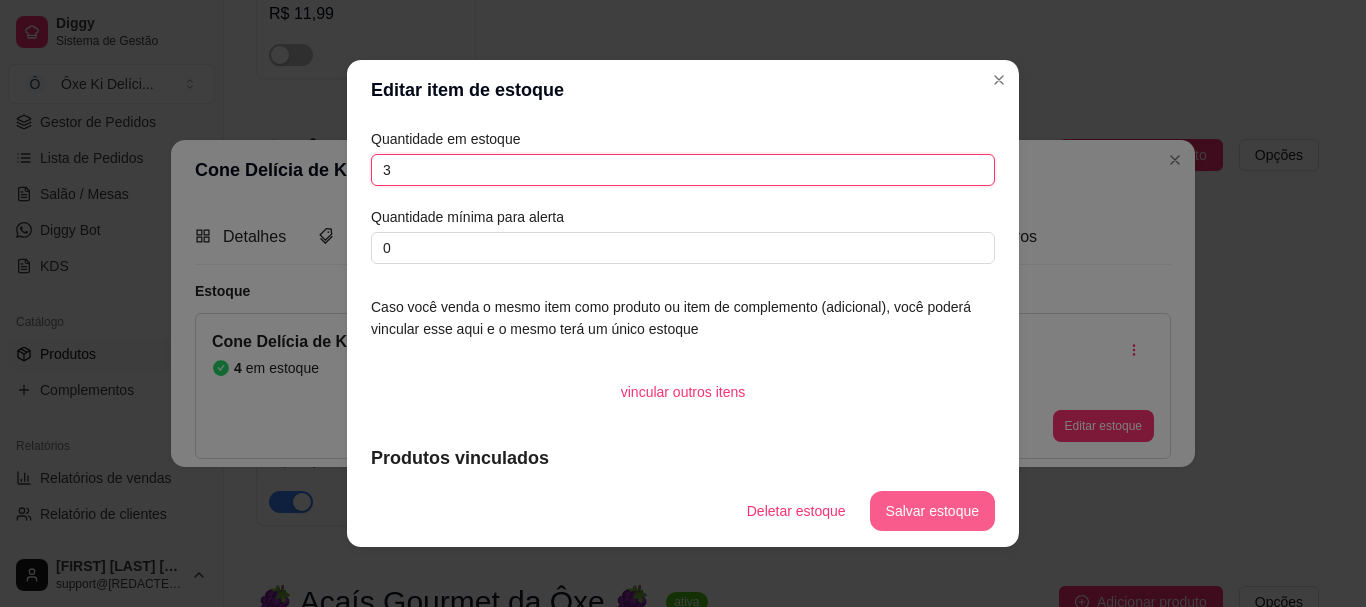type on "3" 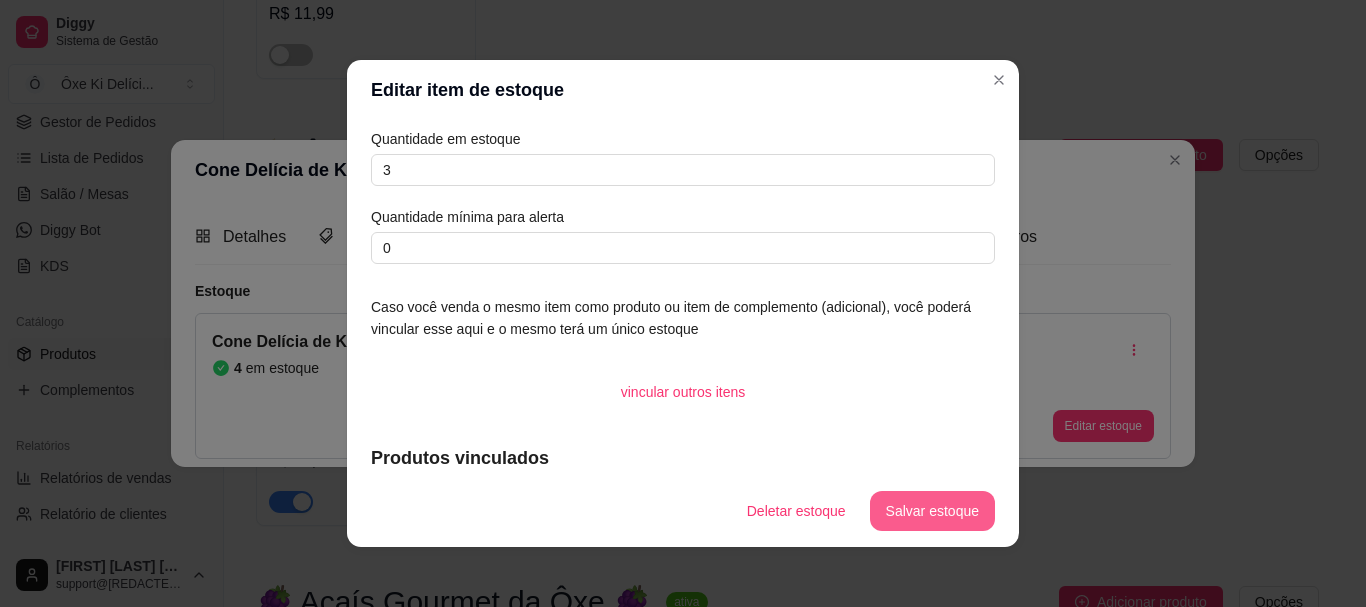 click on "Salvar estoque" at bounding box center (932, 511) 